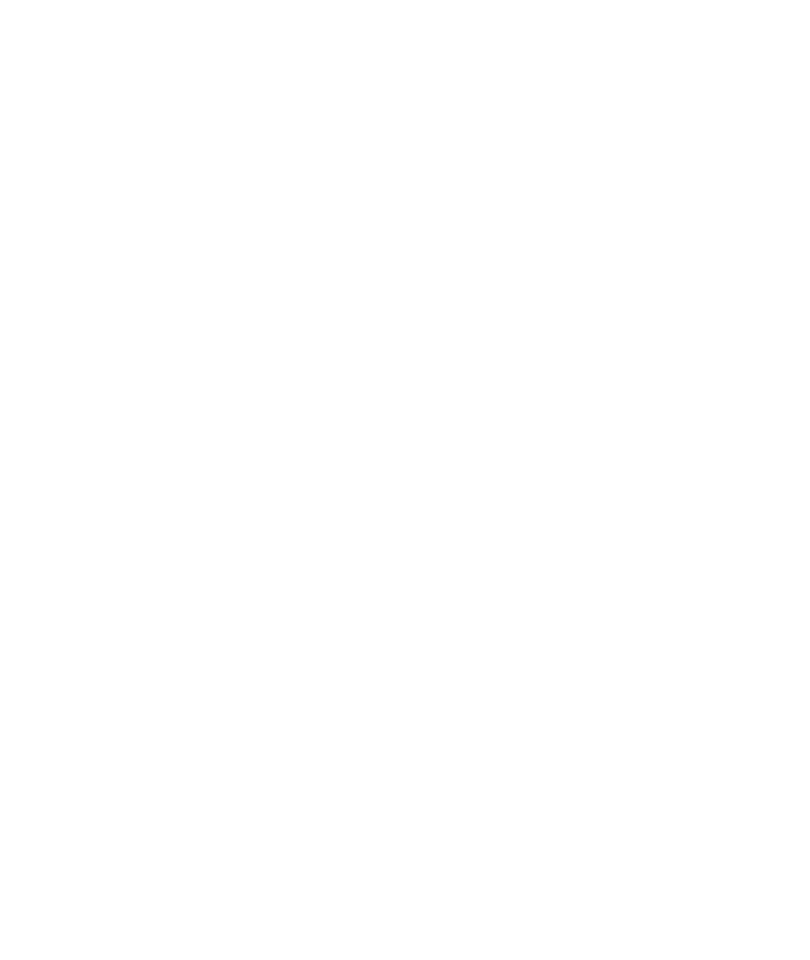 scroll, scrollTop: 0, scrollLeft: 0, axis: both 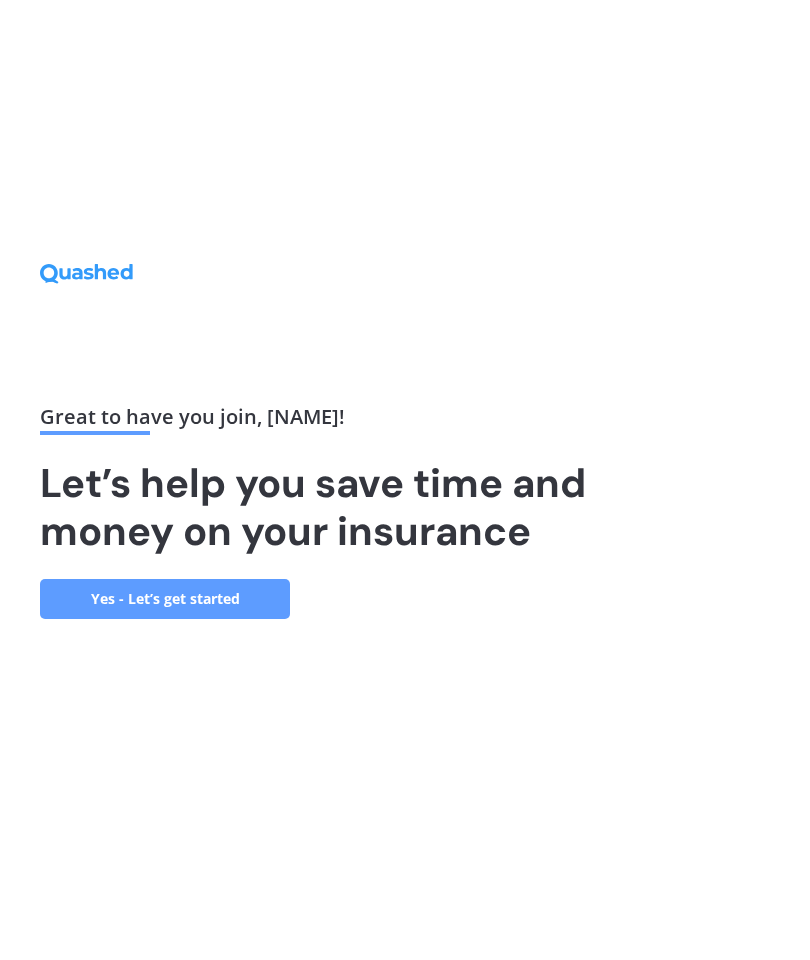 click on "Yes - Let’s get started" at bounding box center (165, 599) 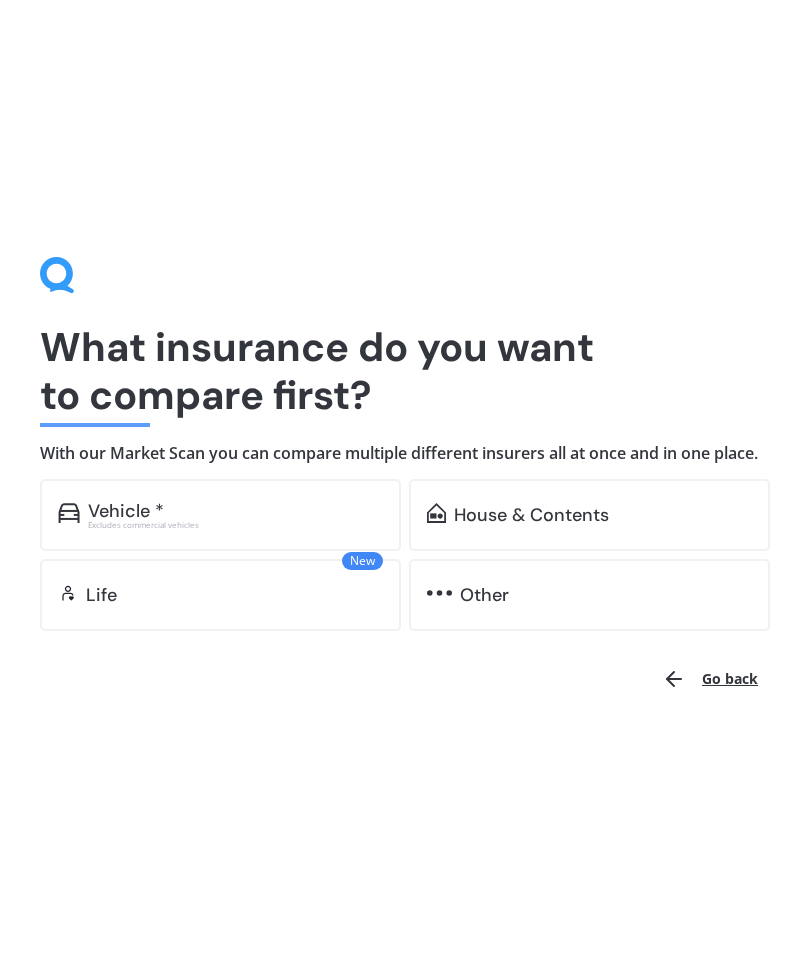click on "Vehicle *" at bounding box center (126, 511) 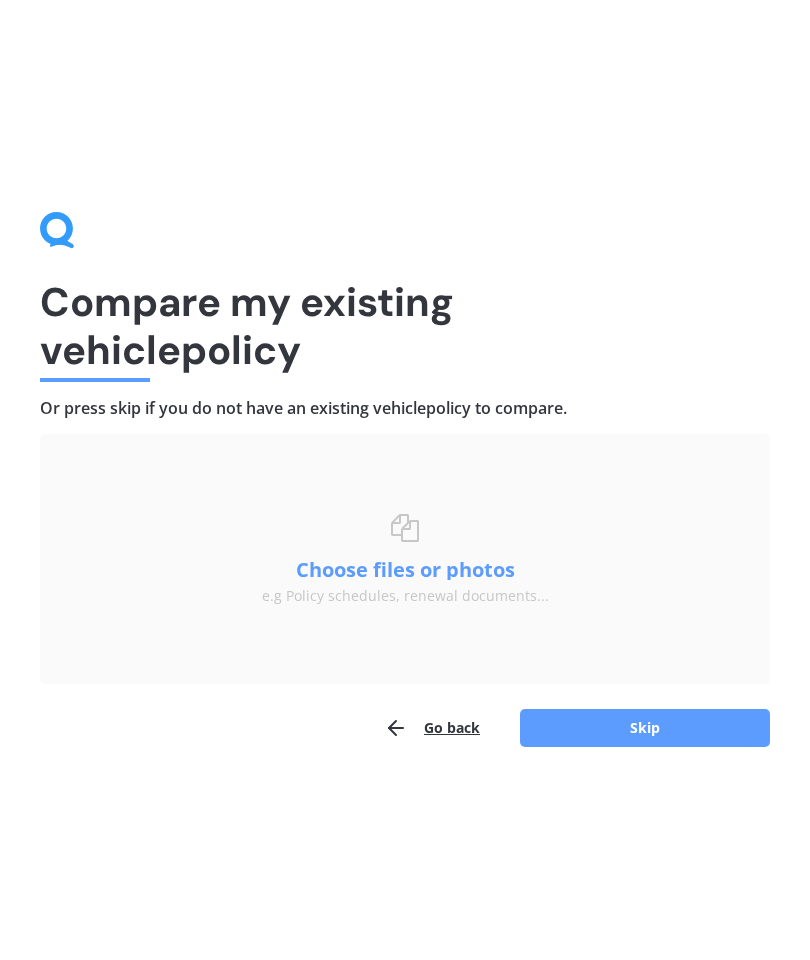click on "Skip" at bounding box center [645, 728] 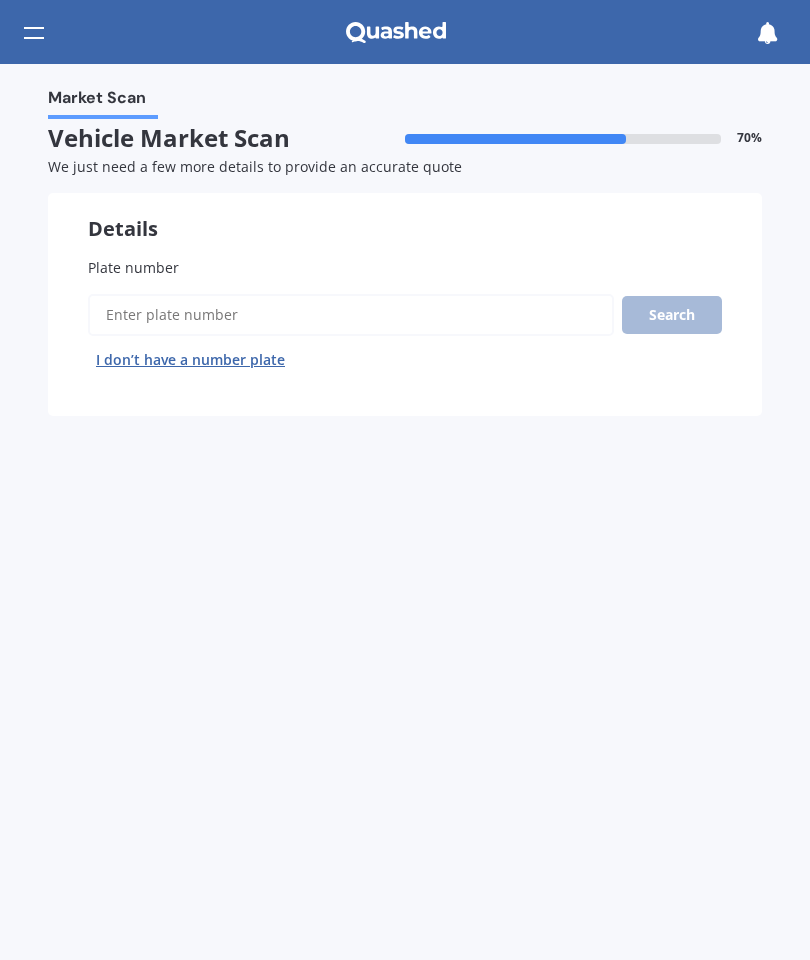 click on "Plate number" at bounding box center [351, 315] 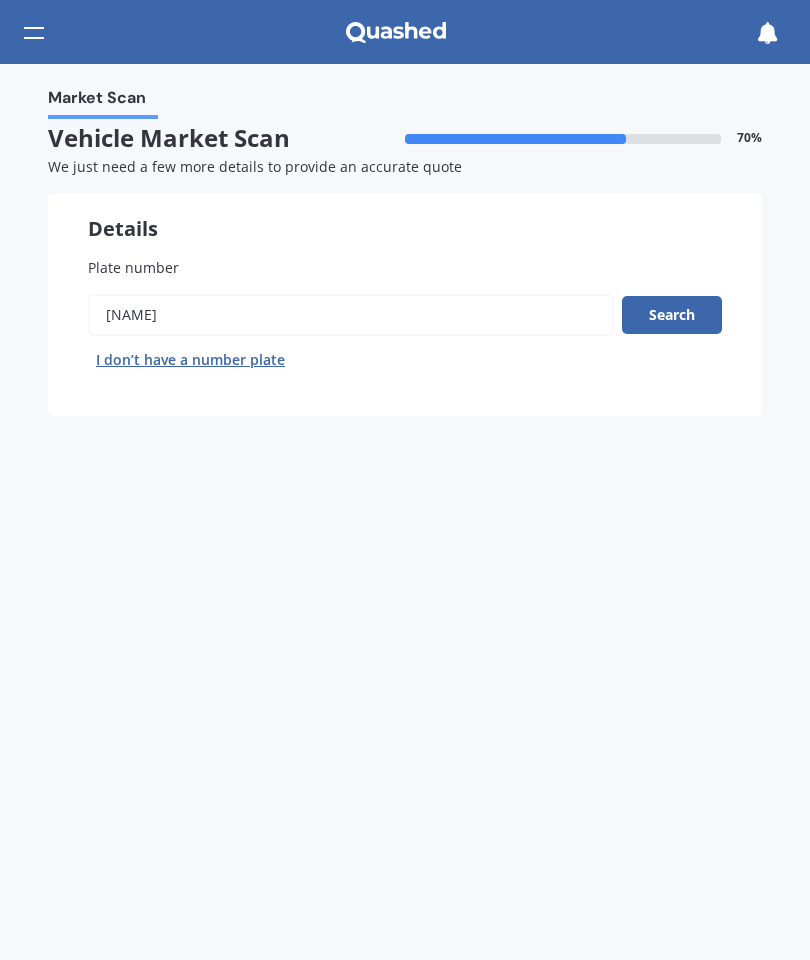 type on "[NAME]" 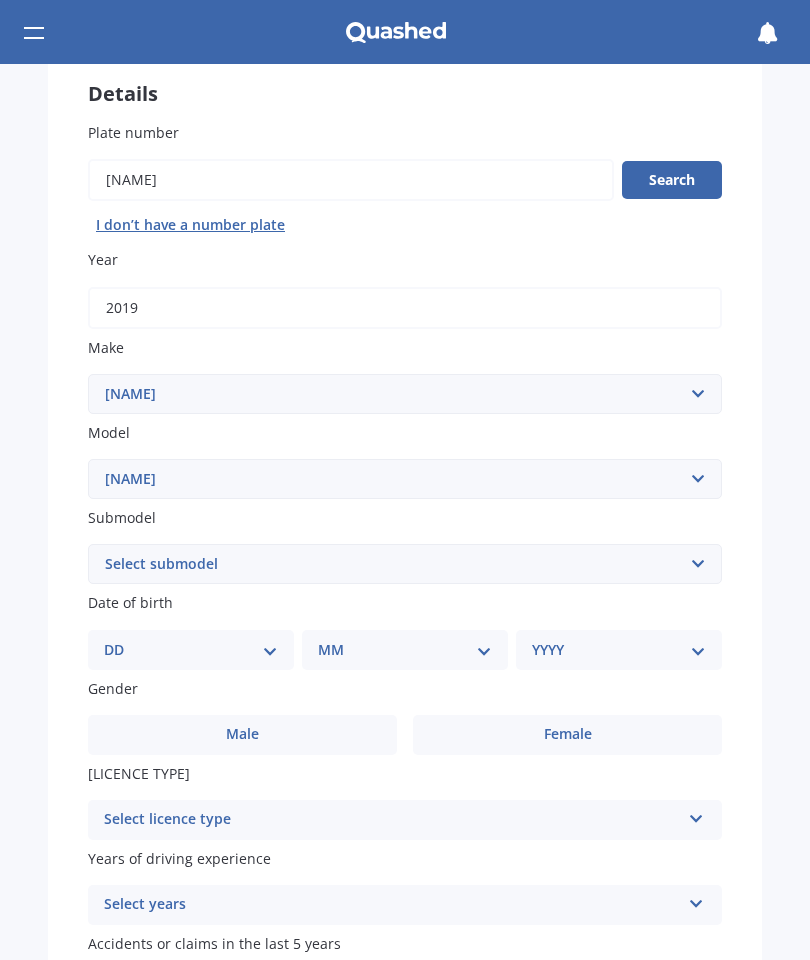 scroll, scrollTop: 136, scrollLeft: 0, axis: vertical 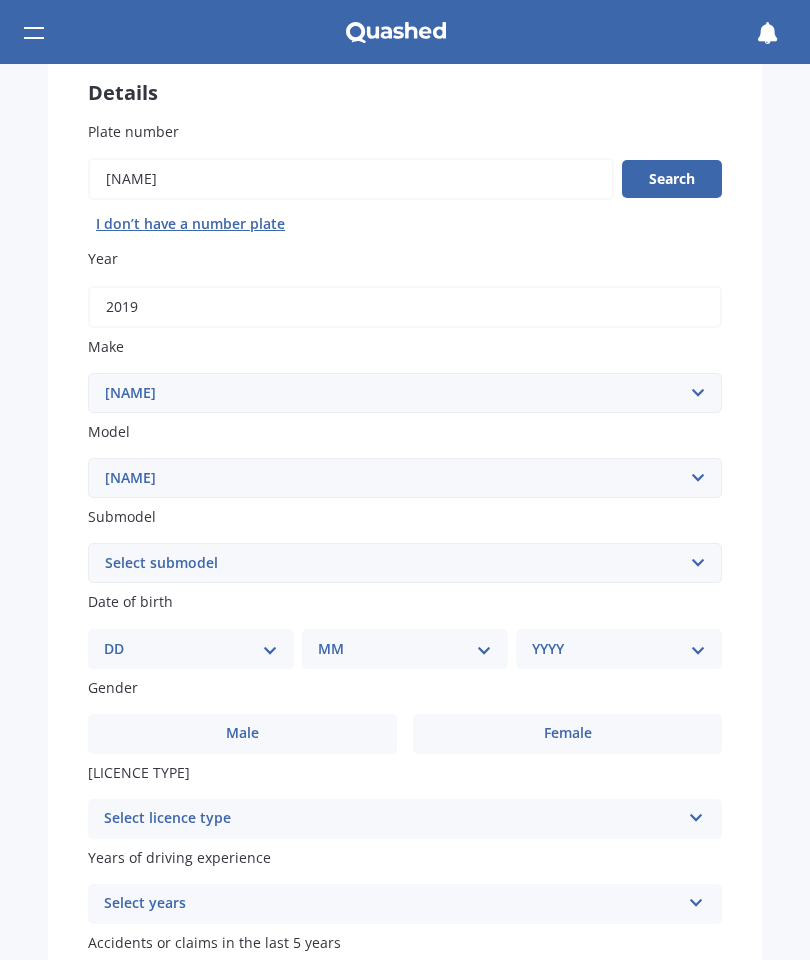 click on "Select submodel (All other) Hybrid" at bounding box center [405, 563] 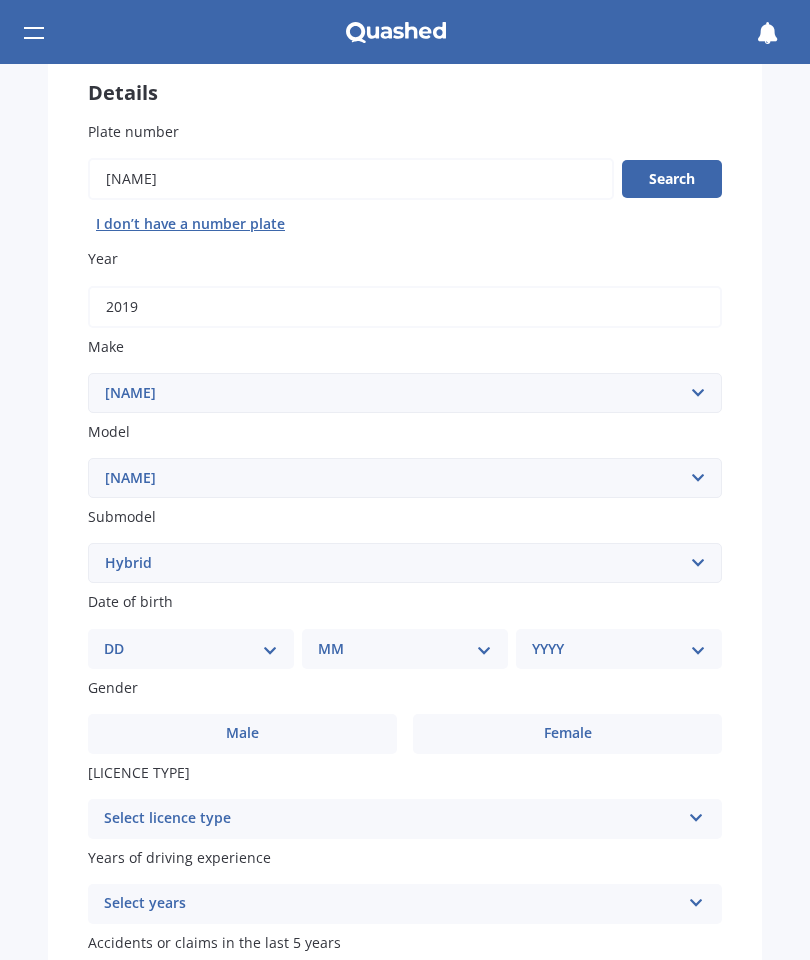 click on "DD [DD] [DD] [DD] [DD] [DD] [DD] [DD] [DD] [DD] [DD] [DD] [DD] [DD] [DD] [DD] [DD] [DD] [DD] [DD] [DD] [DD] [DD] [DD] [DD] [DD] [DD] [DD] [DD] [DD] [DD] [DD]" at bounding box center [191, 649] 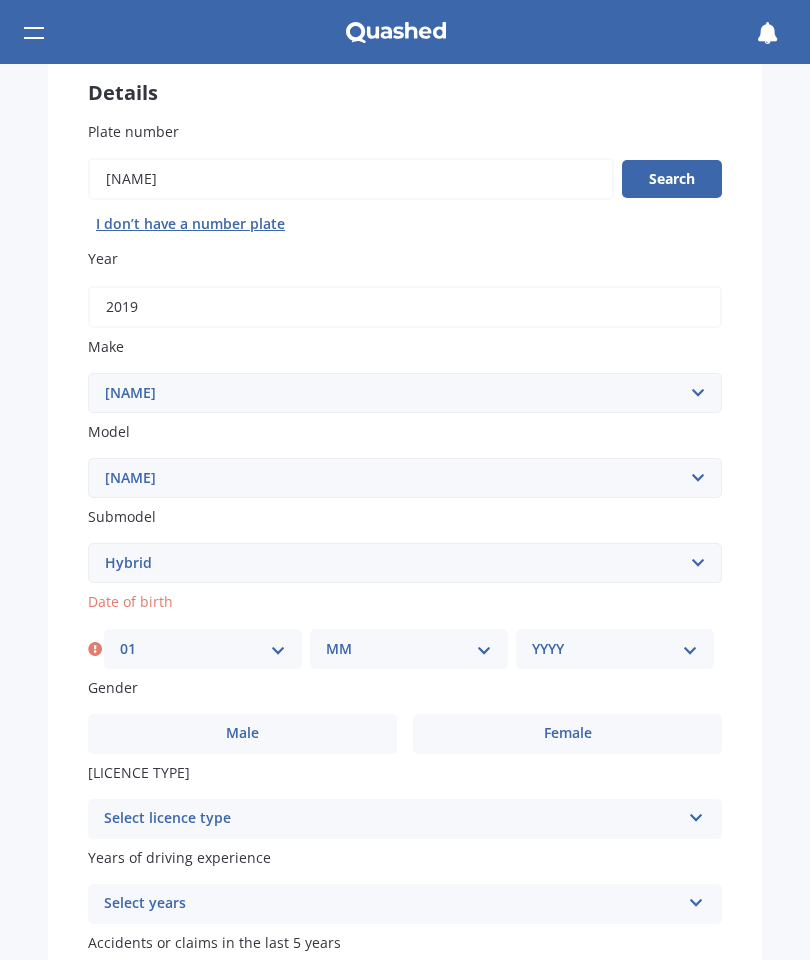 click on "MM 01 02 03 04 05 06 07 08 09 10 11 12" at bounding box center (409, 649) 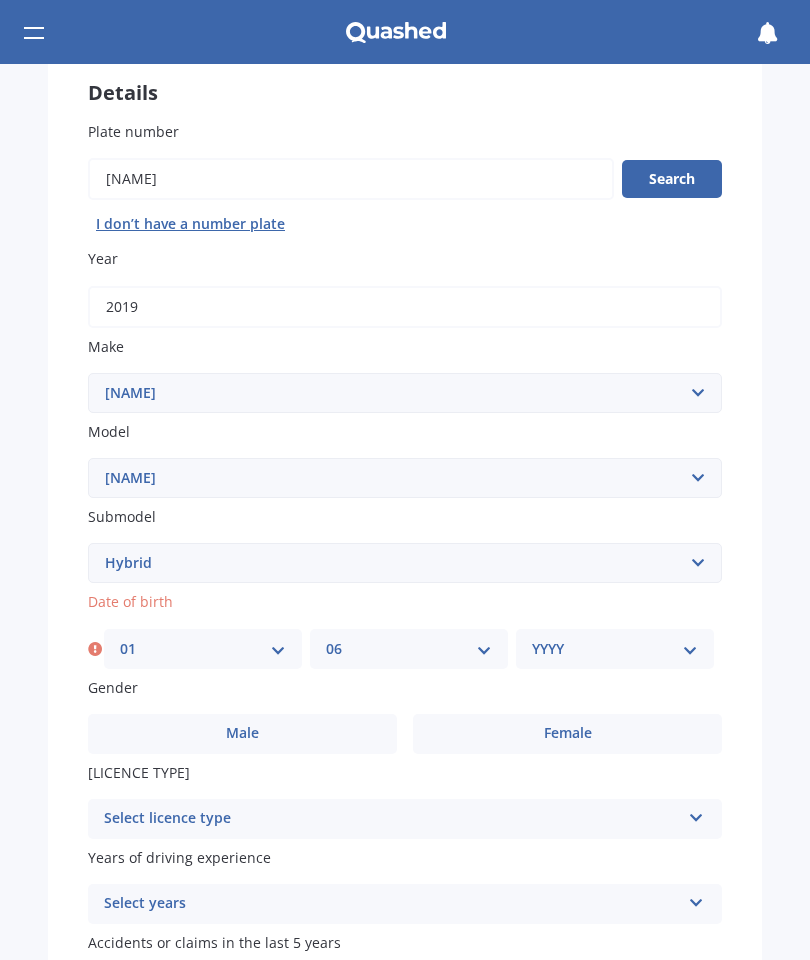 click on "YYYY [YEAR] [YEAR] [YEAR] [YEAR] [YEAR] [YEAR] [YEAR] [YEAR] [YEAR] [YEAR] [YEAR] [YEAR] [YEAR] [YEAR] [YEAR] [YEAR] [YEAR] [YEAR] [YEAR] [YEAR] [YEAR] [YEAR] [YEAR] [YEAR] [YEAR] [YEAR] [YEAR] [YEAR] [YEAR] [YEAR] [YEAR] [YEAR] [YEAR] [YEAR] [YEAR] [YEAR] [YEAR] [YEAR] [YEAR] [YEAR] [YEAR] [YEAR] [YEAR] [YEAR] [YEAR] [YEAR] [YEAR] [YEAR] [YEAR] [YEAR] [YEAR] [YEAR] [YEAR] [YEAR] [YEAR] [YEAR] [YEAR] [YEAR] [YEAR] [YEAR] [YEAR] [YEAR] [YEAR] [YEAR] [YEAR] [YEAR] [YEAR] [YEAR] [YEAR] [YEAR] [YEAR] [YEAR] [YEAR] [YEAR] [YEAR] [YEAR] [YEAR] [YEAR] [YEAR] [YEAR] [YEAR] [YEAR] [YEAR] [YEAR] [YEAR] [YEAR] [YEAR] [YEAR] [YEAR] [YEAR] [YEAR] [YEAR] [YEAR] [YEAR] [YEAR] [YEAR] [YEAR] [YEAR] [YEAR] [YEAR] [YEAR] [YEAR] [YEAR] [YEAR] [YEAR] [YEAR] [YEAR] [YEAR] [YEAR] [YEAR] [YEAR] [YEAR] [YEAR] [YEAR] [YEAR] [YEAR] [YEAR] [YEAR] [YEAR] [YEAR] [YEAR] [YEAR] [YEAR] [YEAR] [YEAR] [YEAR] [YEAR] [YEAR] [YEAR] [YEAR] [YEAR] [YEAR] [YEAR] [YEAR] [YEAR] [YEAR] [YEAR] [YEAR] [YEAR] [YEAR] [YEAR] [YEAR] [YEAR] [YEAR] [YEAR] [YEAR] [YEAR] [YEAR] [YEAR] [YEAR] [YEAR] [YEAR] [YEAR] [YEAR] [YEAR] [YEAR] [YEAR] [YEAR] [YEAR] [YEAR] [YEAR] [YEAR] [YEAR] [YEAR] [YEAR] [YEAR] [YEAR] [YEAR] [YEAR] [YEAR] [YEAR] [YEAR] [YEAR] [YEAR] [YEAR] [YEAR] [YEAR] [YEAR] [YEAR] [YEAR] [YEAR] [YEAR] [YEAR] [YEAR] [YEAR] [YEAR] [YEAR] [YEAR] [YEAR] [YEAR] [YEAR] [YEAR] [YEAR] [YEAR] [YEAR] [YEAR] [YEAR] [YEAR] [YEAR] [YEAR] [YEAR] [YEAR] [YEAR] [YEAR] [YEAR] [YEAR] [YEAR] [YEAR] [YEAR] [YEAR] [YEAR] [YEAR] [YEAR] [YEAR] [YEAR] [YEAR] [YEAR] [YEAR] [YEAR] [YEAR] [YEAR] [YEAR] [YEAR] [YEAR] [YEAR] [YEAR] [YEAR] [YEAR] [YEAR] [YEAR] [YEAR] [YEAR] [YEAR] [YEAR] [YEAR] [YEAR] [YEAR] [YEAR] [YEAR] [YEAR] [YEAR] [YEAR] [YEAR] [YEAR] [YEAR] [YEAR] [YEAR] [YEAR] [YEAR] [YEAR] [YEAR] [YEAR] [YEAR] [YEAR] [YEAR] [YEAR] [YEAR] [YEAR] [YEAR] [YEAR] [YEAR] [YEAR] [YEAR] [YEAR] [YEAR] [YEAR] [YEAR] [YEAR] [YEAR] [YEAR] [YEAR] [YEAR] [YEAR] [YEAR] [YEAR] [YEAR] [YEAR] [YEAR] [YEAR] [YEAR] [YEAR] [YEAR] [YEAR] [YEAR] [YEAR] [YEAR] [YEAR] [YEAR] [YEAR] [YEAR] [YEAR] [YEAR] [YEAR] [YEAR] [YEAR] [YEAR] [YEAR] [YEAR] [YEAR] [YEAR] [YEAR] [YEAR] [YEAR] [YEAR] [YEAR] [YEAR] [YEAR] [YEAR] [YEAR] [YEAR] [YEAR] [YEAR] [YEAR] [YEAR] [YEAR] [YEAR] [YEAR] [YEAR] [YEAR] [YEAR] [YEAR] [YEAR] [YEAR] [YEAR] [YEAR] [YEAR] [YEAR] [YEAR] [YEAR] [YEAR] [YEAR] [YEAR] [YEAR] [YEAR] [YEAR] [YEAR] [YEAR] [YEAR] [YEAR] [YEAR] [YEAR] [YEAR] [YEAR] [YEAR] [YEAR] [YEAR] [YEAR] [YEAR] [YEAR] [YEAR] [YEAR] [YEAR] [YEAR] [YEAR] [YEAR] [YEAR] [YEAR] [YEAR] [YEAR] [YEAR] [YEAR] [YEAR] [YEAR] [YEAR] [YEAR] [YEAR] [YEAR] [YEAR] [YEAR] [YEAR] [YEAR] [YEAR] [YEAR] [YEAR] [YEAR] [YEAR] [YEAR] [YEAR] [YEAR] [YEAR] [YEAR] [YEAR] [YEAR] [YEAR] [YEAR] [YEAR] [YEAR] [YEAR] [YEAR] [YEAR] [YEAR] [YEAR] [YEAR] [YEAR] [YEAR] [YEAR] [YEAR] [YEAR] [YEAR] [YEAR] [YEAR] [YEAR] [YEAR] [YEAR] [YEAR] [YEAR] [YEAR] [YEAR] [YEAR] [YEAR] [YEAR] [YEAR] [YEAR] [YEAR] [YEAR] [YEAR] [YEAR] [YEAR] [YEAR] [YEAR] [YEAR] [YEAR] [YEAR] [YEAR] [YEAR] [YEAR] [YEAR] [YEAR] [YEAR] [YEAR] [YEAR] [YEAR] [YEAR] [YEAR] [YEAR] [YEAR] [YEAR] [YEAR] [YEAR] [YEAR] [YEAR] [YEAR] [YEAR] [YEAR] [YEAR] [YEAR] [YEAR] [YEAR] [YEAR] [YEAR] [YEAR] [YEAR] [YEAR] [YEAR] [YEAR] [YEAR] [YEAR] [YEAR] [YEAR] [YEAR] [YEAR] [YEAR] [YEAR] [YEAR] [YEAR] [YEAR] [YEAR] [YEAR] [YEAR] [YEAR] [YEAR] [YEAR] [YEAR] [YEAR] [YEAR] [YEAR] [YEAR] [YEAR] [YEAR] [YEAR] [YEAR] [YEAR] [YEAR] [YEAR] [YEAR] [YEAR] [YEAR] [YEAR] [YEAR] [YEAR] [YEAR] [YEAR] [YEAR] [YEAR] [YEAR] [YEAR] [YEAR] [YEAR] [YEAR] [YEAR] [YEAR] [YEAR] [YEAR] [YEAR] [YEAR] [YEAR] [YEAR] [YEAR] [YEAR] [YEAR] [YEAR] [YEAR] [YEAR] [YEAR] [YEAR] [YEAR] [YEAR] [YEAR] [YEAR] [YEAR] [YEAR] [YEAR] [YEAR] [YEAR] [YEAR] [YEAR] [YEAR] [YEAR] [YEAR] [YEAR] [YEAR] [YEAR] [YEAR] [YEAR] [YEAR] [YEAR] [YEAR] [YEAR] [YEAR] [YEAR] [YEAR] [YEAR] [YEAR] [YEAR] [YEAR] [YEAR] [YEAR] [YEAR] [YEAR] [YEAR] [YEAR] [YEAR] [YEAR] [YEAR] [YEAR] [YEAR] [YEAR] [YEAR] [YEAR] [YEAR] [YEAR] [YEAR] [YEAR] [YEAR] [YEAR] [YEAR] [YEAR] [YEAR] [YEAR] [YEAR] [YEAR] [YEAR] [YEAR] [YEAR] [YEAR] [YEAR] [YEAR] [YEAR] [YEAR] [YEAR] [YEAR] [YEAR] [YEAR] [YEAR] [YEAR] [YEAR] [YEAR] [YEAR] [YEAR] [YEAR] [YEAR] [YEAR] [YEAR] [YEAR] [YEAR] [YEAR] [YEAR] [YEAR] [YEAR] [YEAR] [YEAR] [YEAR] [YEAR] [YEAR] [YEAR] [YEAR] [YEAR] [YEAR] [YEAR] [YEAR] [YEAR] [YEAR] [YEAR] [YEAR] [YEAR] [YEAR] [YEAR] [YEAR] [YEAR] [YEAR] [YEAR] [YEAR] [YEAR] [YEAR] [YEAR] [YEAR] [YEAR] [YEAR] [YEAR] [YEAR] [YEAR] [YEAR] [YEAR] [YEAR] [YEAR] [YEAR] [YEAR] [YEAR] [YEAR] [YEAR] [YEAR] [YEAR] [YEAR] [YEAR] [YEAR] [YEAR] [YEAR] [YEAR] [YEAR] [YEAR] [YEAR] [YEAR] [YEAR] [YEAR] [YEAR] [YEAR] [YEAR] [YEAR] [YEAR] [YEAR] [YEAR] [YEAR] [YEAR] [YEAR] [YEAR] [YEAR] [YEAR] [YEAR] [YEAR] [YEAR] [YEAR] [YEAR] [YEAR] [YEAR] [YEAR] [YEAR] [YEAR] [YEAR] [YEAR] [YEAR] [YEAR] [YEAR] [YEAR] [YEAR] [YEAR] [YEAR] [YEAR] [YEAR] [YEAR] [YEAR] [YEAR] [YEAR] [YEAR] [YEAR] [YEAR] [YEAR] [YEAR] [YEAR] [YEAR] [YEAR] [YEAR] [YEAR] [YEAR] [YEAR] [YEAR] [YEAR] [YEAR] [YEAR] [YEAR] [YEAR] [YEAR] [YEAR] [YEAR] [YEAR] [YEAR] [YEAR] [YEAR] [YEAR] [YEAR] [YEAR] [YEAR] [YEAR] [YEAR] [YEAR] [YEAR] [YEAR] [YEAR] [YEAR] [YEAR] [YEAR] [YEAR] [YEAR] [YEAR] [YEAR] [YEAR] [YEAR] [YEAR] [YEAR] [YEAR] [YEAR] [YEAR] [YEAR] [YEAR] [YEAR] [YEAR] [YEAR] [YEAR] [YEAR] [YEAR] [YEAR] [YEAR] [YEAR] [YEAR] [YEAR] [YEAR] [YEAR] [YEAR] [YEAR] [YEAR] [YEAR] [YEAR] [YEAR] [YEAR] [YEAR] [YEAR] [YEAR] [YEAR] [YEAR] [YEAR] [YEAR] [YEAR] [YEAR] [YEAR] [YEAR] [YEAR] [YEAR] [YEAR] [YEAR] [YEAR] [YEAR] [YEAR] [YEAR] [YEAR] [YEAR] [YEAR] [YEAR] [YEAR] [YEAR] [YEAR] [YEAR] [YEAR] [YEAR] [YEAR] [YEAR] [YEAR] [YEAR] [YEAR] [YEAR] [YEAR] [YEAR] [YEAR] [YEAR] [YEAR] [YEAR] [YEAR] [YEAR] [YEAR] [YEAR] [YEAR] [YEAR] [YEAR] [YEAR] [YEAR] [YEAR] [YEAR] [YEAR] [YEAR] [YEAR] [YEAR] [YEAR] [YEAR] [YEAR] [YEAR] [YEAR] [YEAR] [YEAR] [YEAR] [YEAR] [YEAR] [YEAR] [YEAR] [YEAR] [YEAR] [YEAR] [YEAR] [YEAR] [YEAR] [YEAR] [YEAR] [YEAR] [YEAR] [YEAR] [YEAR] [YEAR] [YEAR] [YEAR] [YEAR] [YEAR] [YEAR] [YEAR] [YEAR] [YEAR] [YEAR] [YEAR] [YEAR] [YEAR] [YEAR] [YEAR] [YEAR] [YEAR] [YEAR] [YEAR] [YEAR] [YEAR] [YEAR] [YEAR] [YEAR] [YEAR] [YEAR] [YEAR] [YEAR] [YEAR] [YEAR] [YEAR] [YEAR] [YEAR] [YEAR] [YEAR] [YEAR] [YEAR] [YEAR] [YEAR] [YEAR] [YEAR] [YEAR] [YEAR] [YEAR] [YEAR] [YEAR] [YEAR] [YEAR] [YEAR] [YEAR] [YEAR] [YEAR] [YEAR] [YEAR] [YEAR] [YEAR] [YEAR] [YEAR] [YEAR] [YEAR] [YEAR] [YEAR] [YEAR] [YEAR] [YEAR] [YEAR] [YEAR] [YEAR] [YEAR] [YEAR] [YEAR] [YEAR] [YEAR] [YEAR] [YEAR] [YEAR] [YEAR] [YEAR] [YEAR] [YEAR] [YEAR] [YEAR] [YEAR] [YEAR] [YEAR] [YEAR] [YEAR] [YEAR] [YEAR] [YEAR] [YEAR] [YEAR] [YEAR] [YEAR] [YEAR] [YEAR] [YEAR] [YEAR] [YEAR] [YEAR] [YEAR] [YEAR] [YEAR] [YEAR] [YEAR] [YEAR] [YEAR] [YEAR] [YEAR] [YEAR] [YEAR] [YEAR] [YEAR] [YEAR] [YEAR] [YEAR] [YEAR] [YEAR] [YEAR] [YEAR] [YEAR] [YEAR] [YEAR] [YEAR] [YEAR] [YEAR] [YEAR] [YEAR] [YEAR] [YEAR] [YEAR] [YEAR] [YEAR] [YEAR] [YEAR] [YEAR] [YEAR] [YEAR] [YEAR] [YEAR] [YEAR] [YEAR] [YEAR] [YEAR] [YEAR] [YEAR] [YEAR] [YEAR] [YEAR] [YEAR] [YEAR] [YEAR] [YEAR] [YEAR] [YEAR] [YEAR] [YEAR] [YEAR] [YEAR] [YEAR] [YEAR] [YEAR] [YEAR] [YEAR] [YEAR] [YEAR] [YEAR] [YEAR] [YEAR] [YEAR] [YEAR] [YEAR] [YEAR] [YEAR] [YEAR] [YEAR] [YEAR] [YEAR] [YEAR] [YEAR] [YEAR] [YEAR] [YEAR] [YEAR] [YEAR] [YEAR] [YEAR] [YEAR] [YEAR] [YEAR] [YEAR] [YEAR] [YEAR] [YEAR] [YEAR] [YEAR] [YEAR] [YEAR] [YEAR] [YEAR] [YEAR] [YEAR] [YEAR] [YEAR] [YEAR] [YEAR] [YEAR] [YEAR] [YEAR] [YEAR] [YEAR] [YEAR] [YEAR] [YEAR] [YEAR] [YEAR] [YEAR] [YEAR] [YEAR] [YEAR] [YEAR] [YEAR] [YEAR] [YEAR] [YEAR] [YEAR] [YEAR] [YEAR] [YEAR] [YEAR] [YEAR] [YEAR] [YEAR] [YEAR] [YEAR] [YEAR] [YEAR] [YEAR] [YEAR] [YEAR] [YEAR] [YEAR] [YEAR] [YEAR] [YEAR] [YEAR] [YEAR] [YEAR] [YEAR] [YEAR] [YEAR] [YEAR] [YEAR] [YEAR] [YEAR] [YEAR] [YEAR] [YEAR] [YEAR] [YEAR] [YEAR] [YEAR] [YEAR] [YEAR] [YEAR] [YEAR] [YEAR] [YEAR] [YEAR] [YEAR] [YEAR] [YEAR] [YEAR] [YEAR] [YEAR] [YEAR] [YEAR] [YEAR] [YEAR] [YEAR] [YEAR] [YEAR] [YEAR] [YEAR] [YEAR] [YEAR] [YEAR] [YEAR] [YEAR] [YEAR] [YEAR] [YEAR] [YEAR] [YEAR] [YEAR] [YEAR] [YEAR] [YEAR] [YEAR] [YEAR] [YEAR] [YEAR] [YEAR] [YEAR] [YEAR] [YEAR] [YEAR] [YEAR] [YEAR] [YEAR] [YEAR] [YEAR] [YEAR] [YEAR] [YEAR] [YEAR] [YEAR] [YEAR] [YEAR] [YEAR] [YEAR] [YEAR] [YEAR] [YEAR] [YEAR] [YEAR] [YEAR] [YEAR] [YEAR] [YEAR] [YEAR] [YEAR] [YEAR] [YEAR] [YEAR] [YEAR] [YEAR] [YEAR] [YEAR] [YEAR] [YEAR] [YEAR] [YEAR] [YEAR] [YEAR] [YEAR] [YEAR] [YEAR] [YEAR] [YEAR] [YEAR] [YEAR] [YEAR] [YEAR] [YEAR] [YEAR] [YEAR] [YEAR] [YEAR] [YEAR] [YEAR] [YEAR] [YEAR] [YEAR] [YEAR] [YEAR] [YEAR] [YEAR] [YEAR] [YEAR] [YEAR] [YEAR] [YEAR] [YEAR] [YEAR] [YEAR] [YEAR] [YEAR] [YEAR] [YEAR] [YEAR] [YEAR] [YEAR] [YEAR] [YEAR] [YEAR] [YEAR] [YEAR] [YEAR] [YEAR] [YEAR] [YEAR] [YEAR] [YEAR] [YEAR] [YEAR] [YEAR] [YEAR] [YEAR] [YEAR] [YEAR] [YEAR] [YEAR] [YEAR] [YEAR] [YEAR] [YEAR] [YEAR] [YEAR] [YEAR] [YEAR] [YEAR] [YEAR] [YEAR] [YEAR] [YEAR] [YEAR] [YEAR] [YEAR] [YEAR] [YEAR] [YEAR] [YEAR] [2025]" at bounding box center (615, 649) 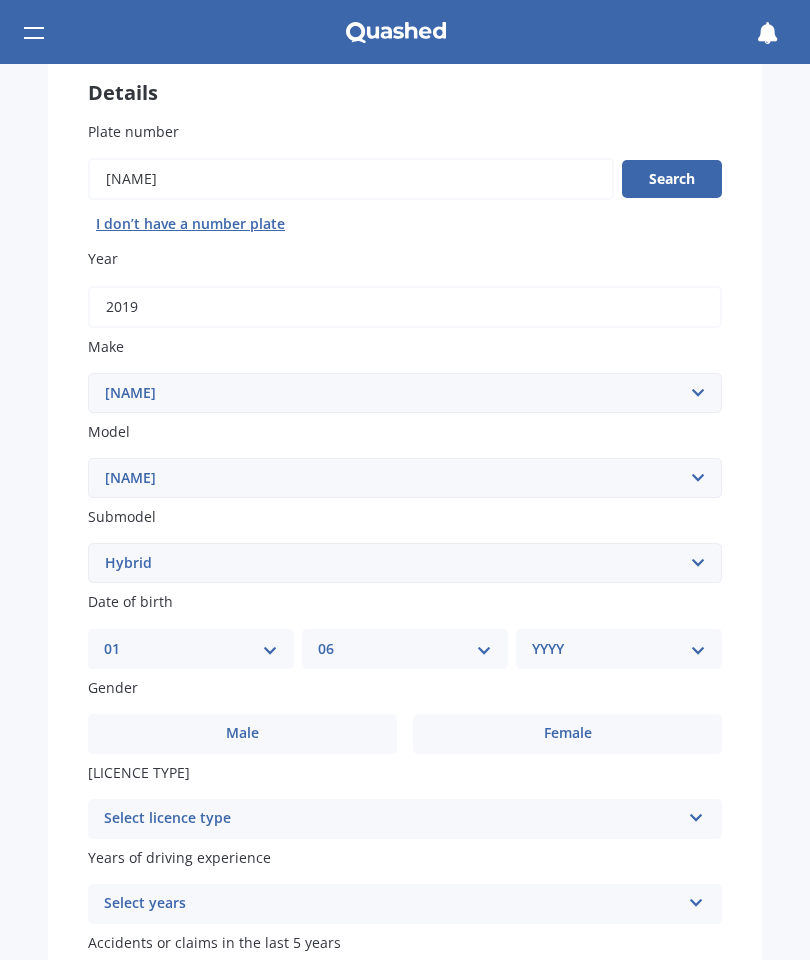 click on "Female" at bounding box center (242, 733) 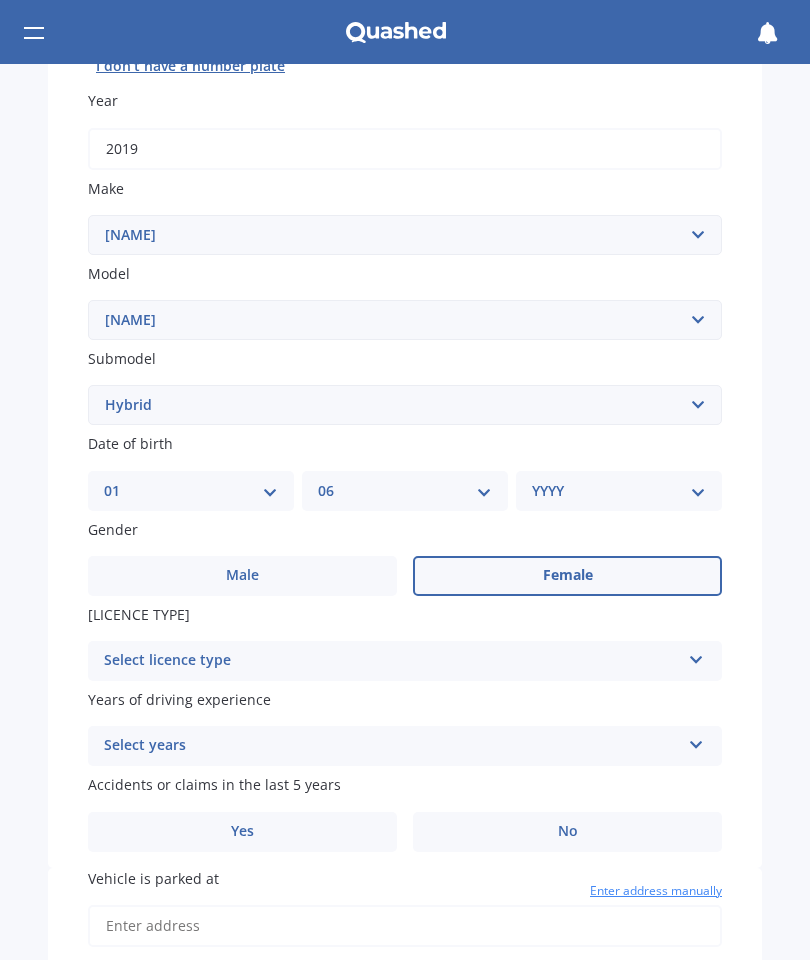 scroll, scrollTop: 357, scrollLeft: 0, axis: vertical 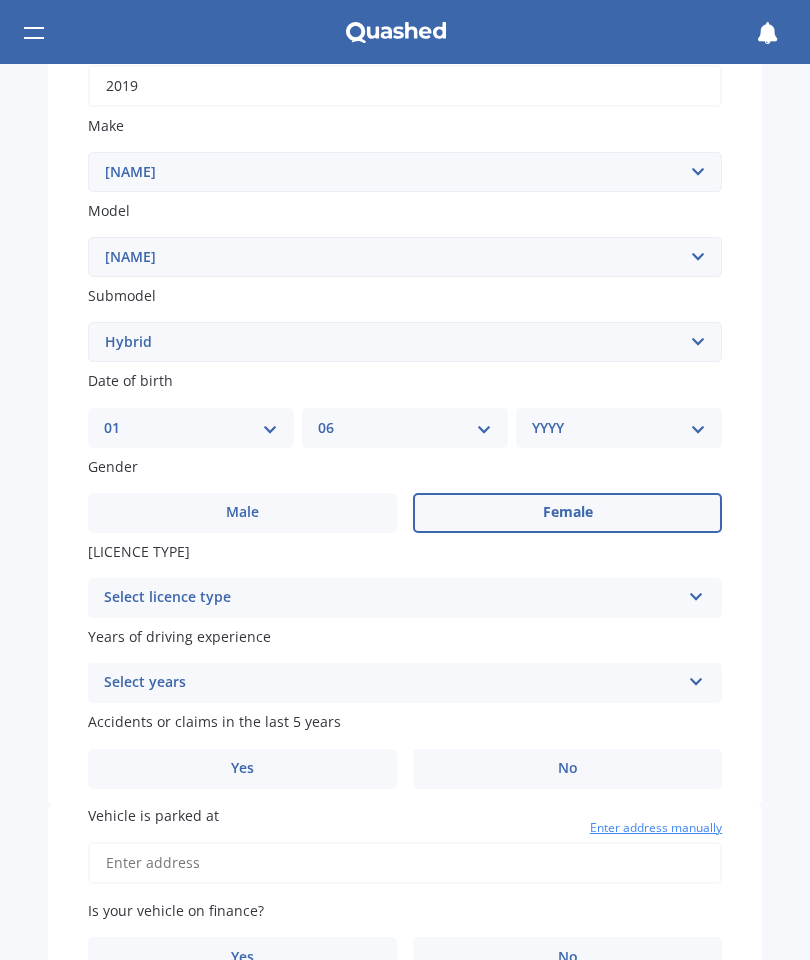 click at bounding box center (696, 593) 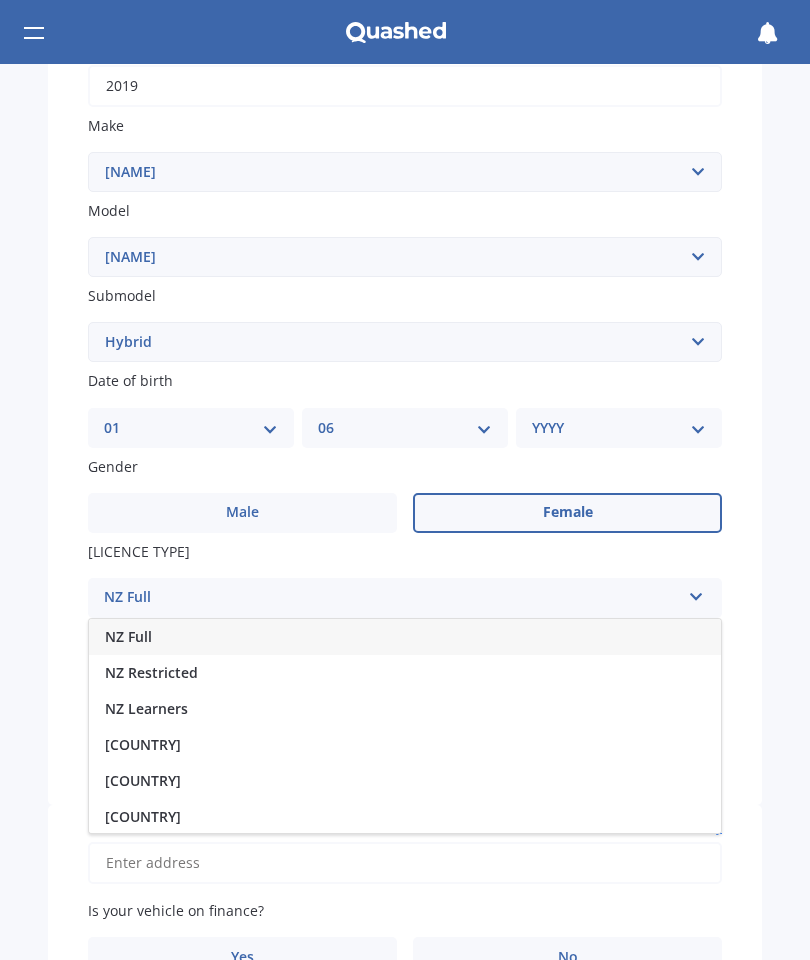 click on "NZ Full" at bounding box center [405, 637] 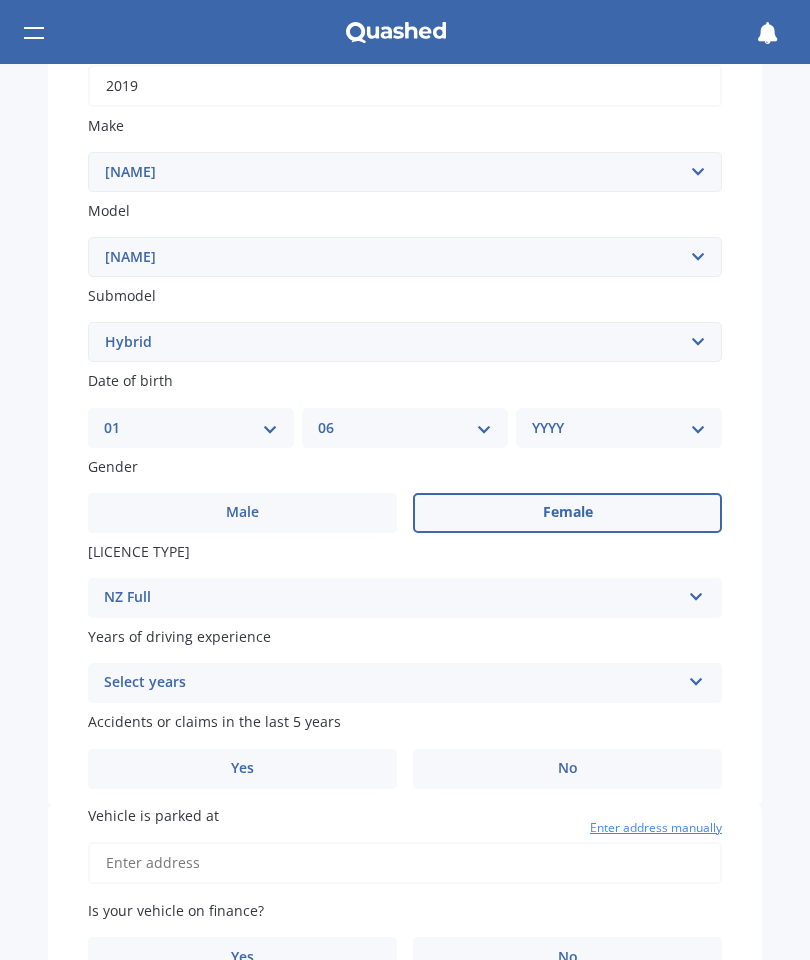 click at bounding box center (696, 593) 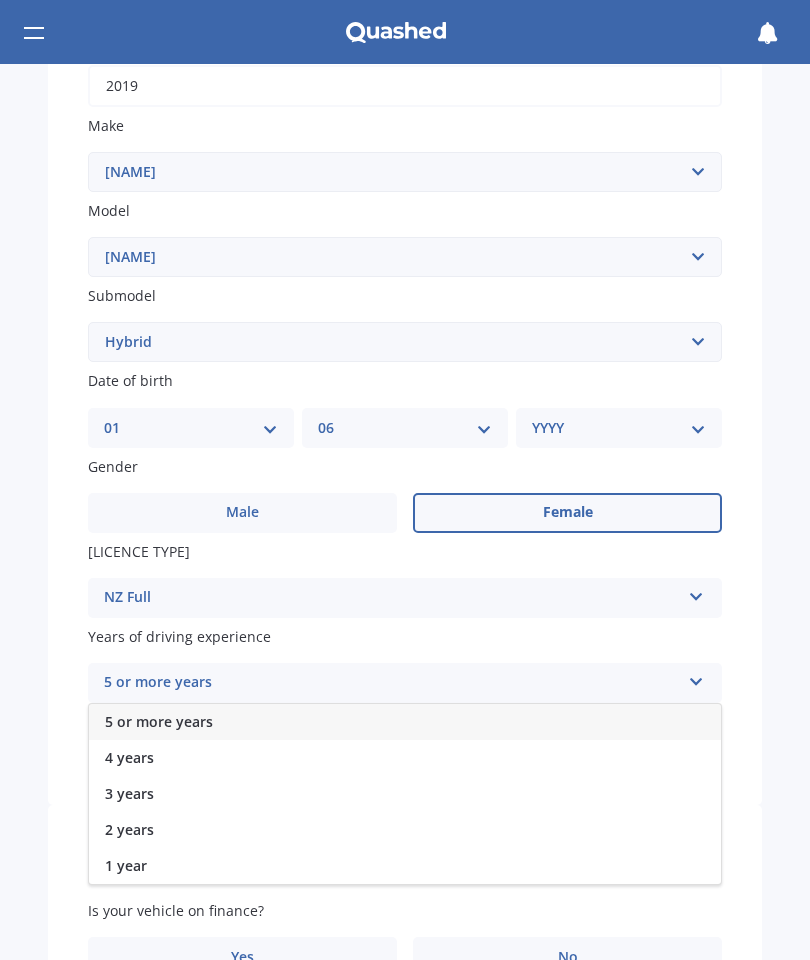 click on "5 or more years" at bounding box center (405, 722) 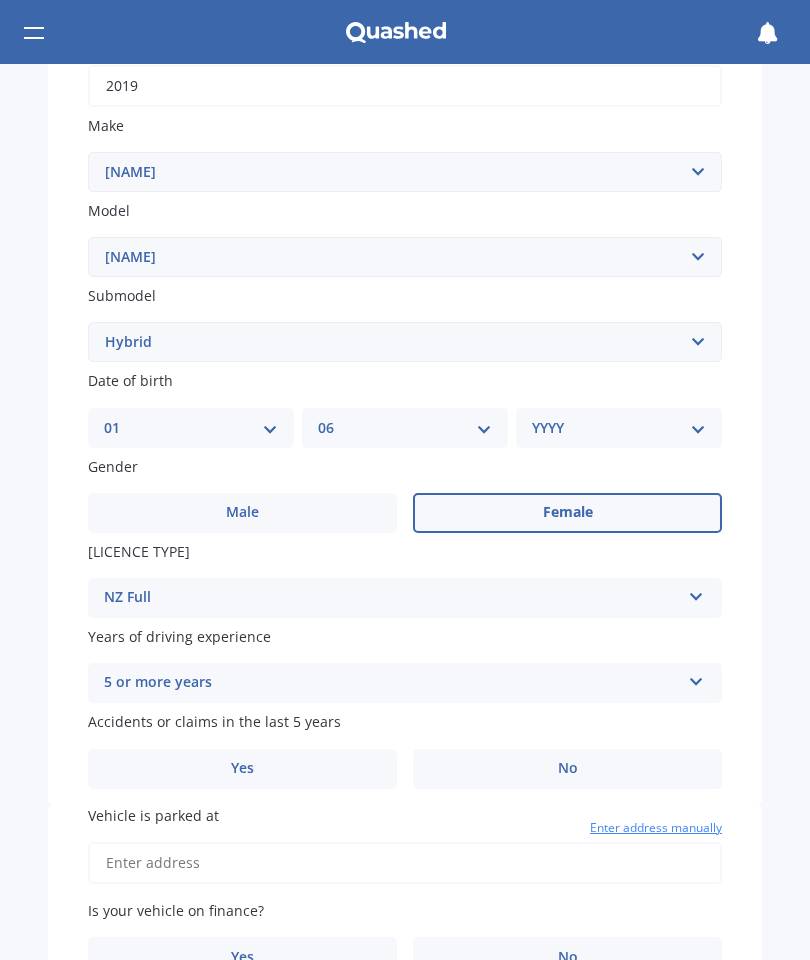 click on "No" at bounding box center (567, 513) 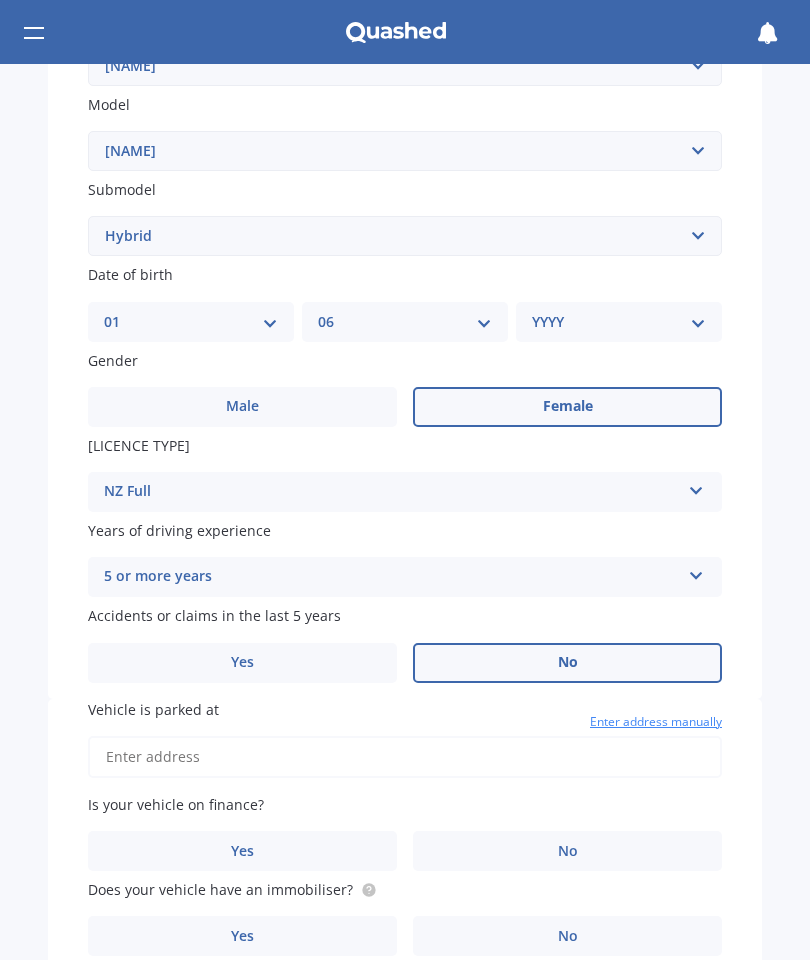scroll, scrollTop: 504, scrollLeft: 0, axis: vertical 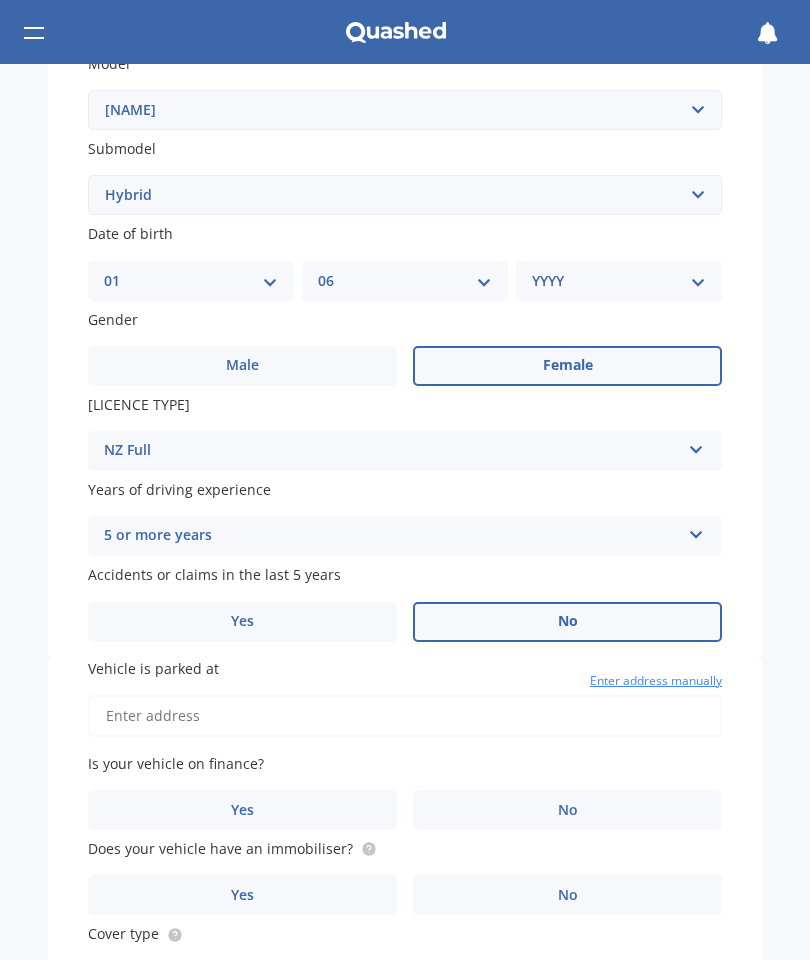 click on "Vehicle is parked at" at bounding box center (405, 716) 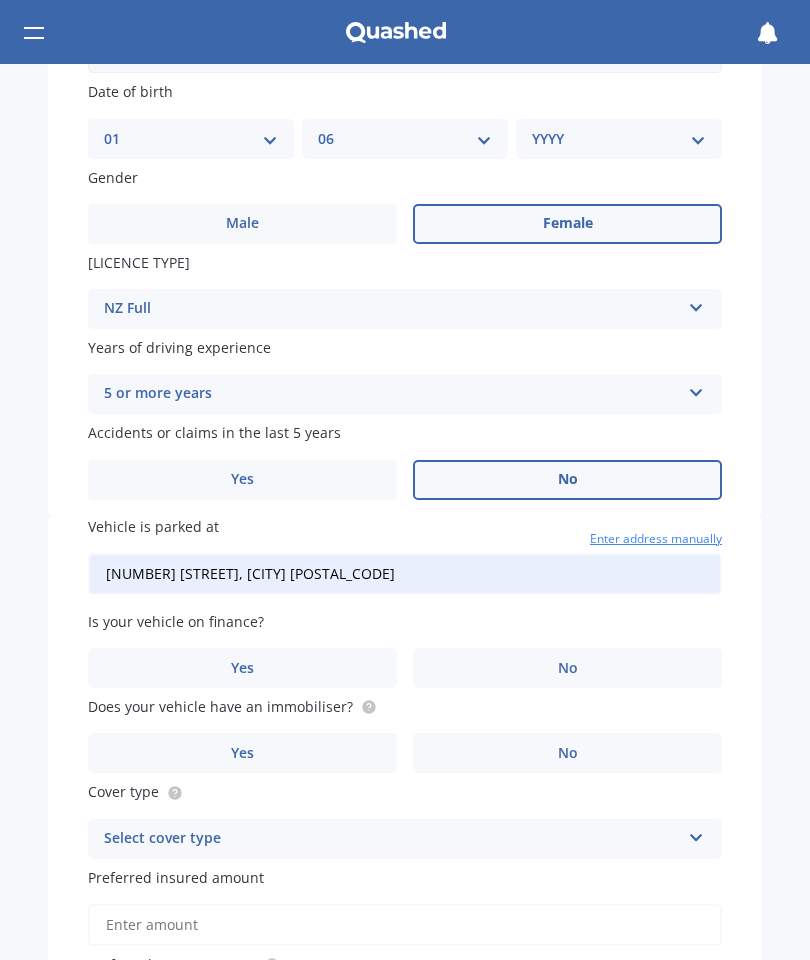 scroll, scrollTop: 648, scrollLeft: 0, axis: vertical 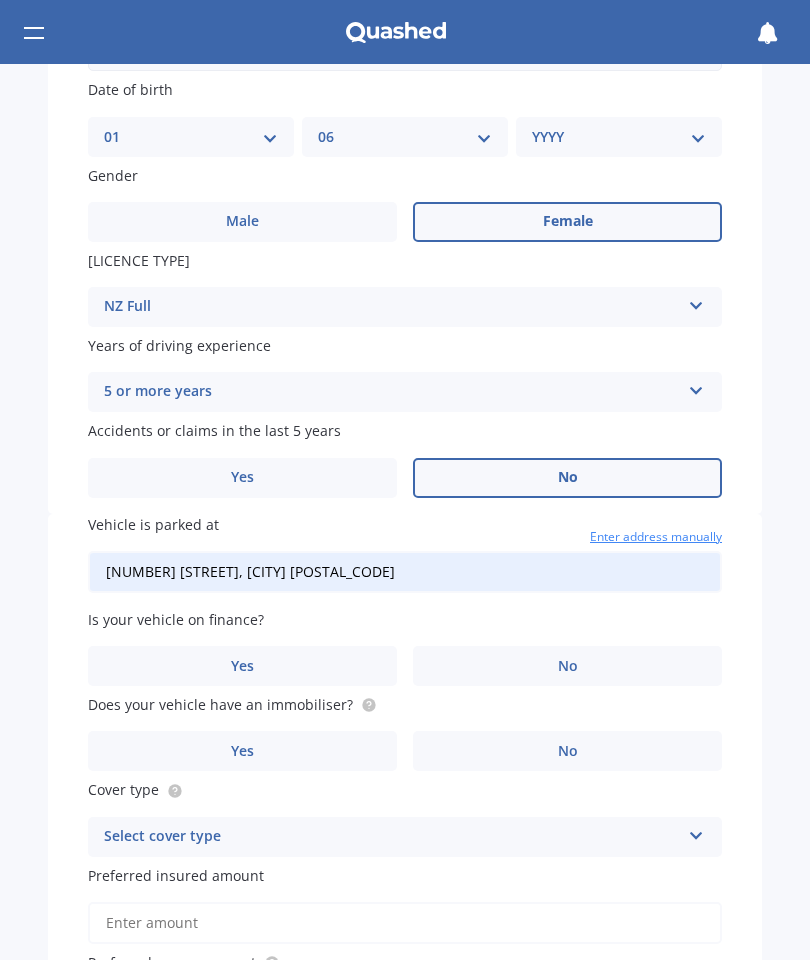 click on "Yes" at bounding box center (242, 222) 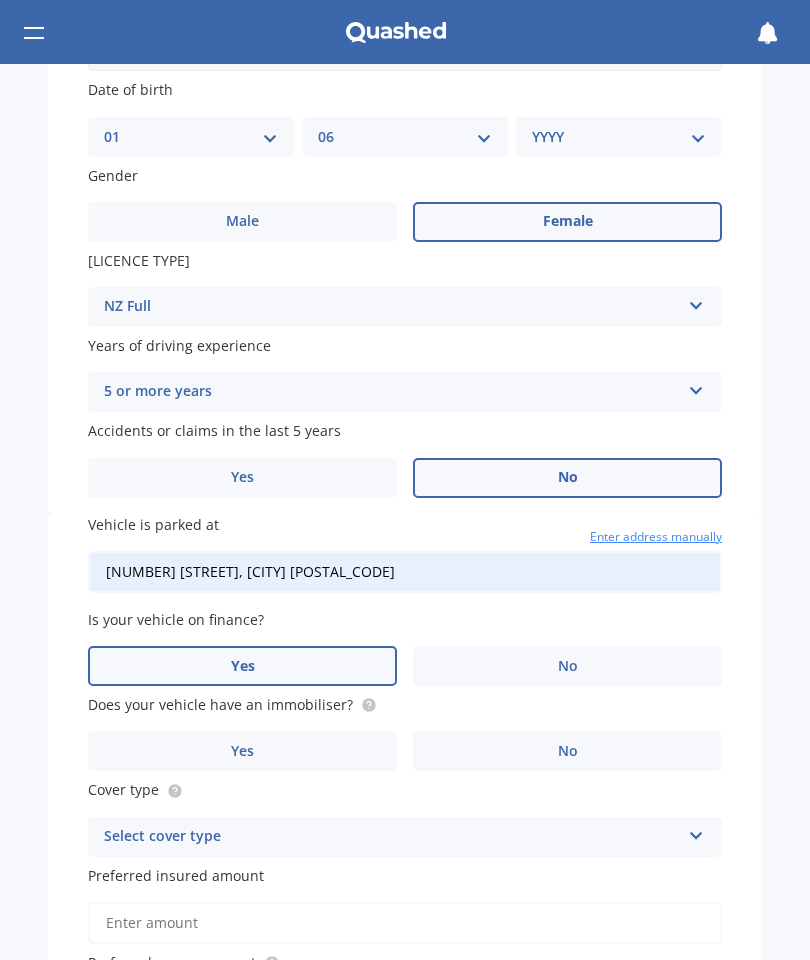 click on "No" at bounding box center (567, 222) 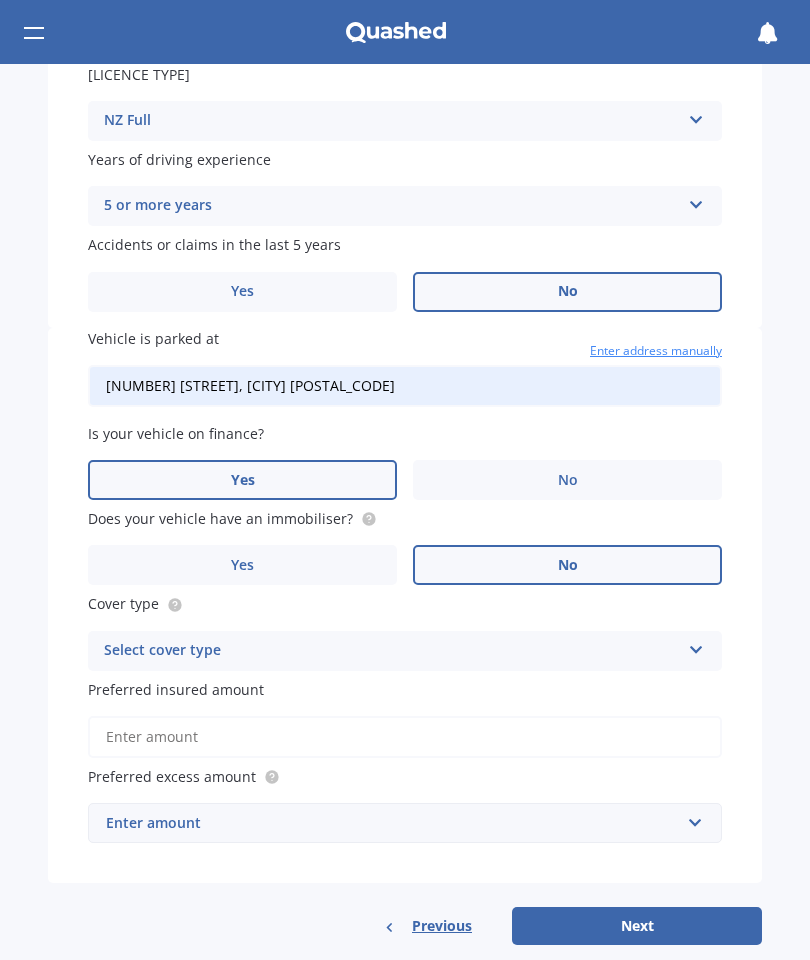 scroll, scrollTop: 833, scrollLeft: 0, axis: vertical 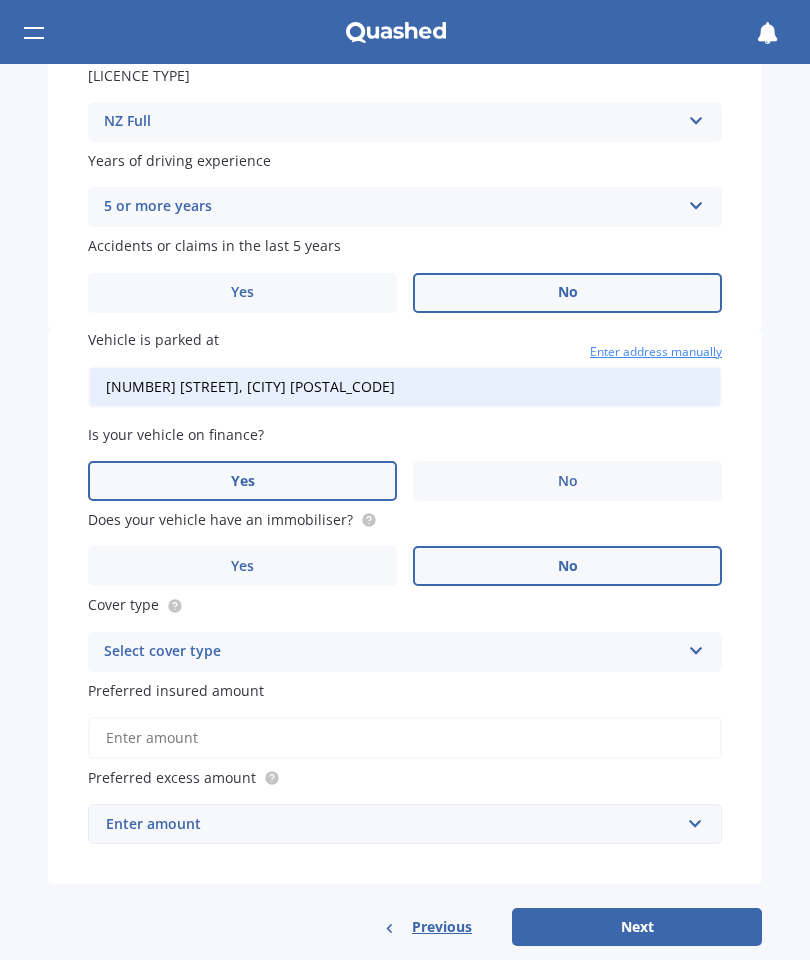 click at bounding box center [696, 117] 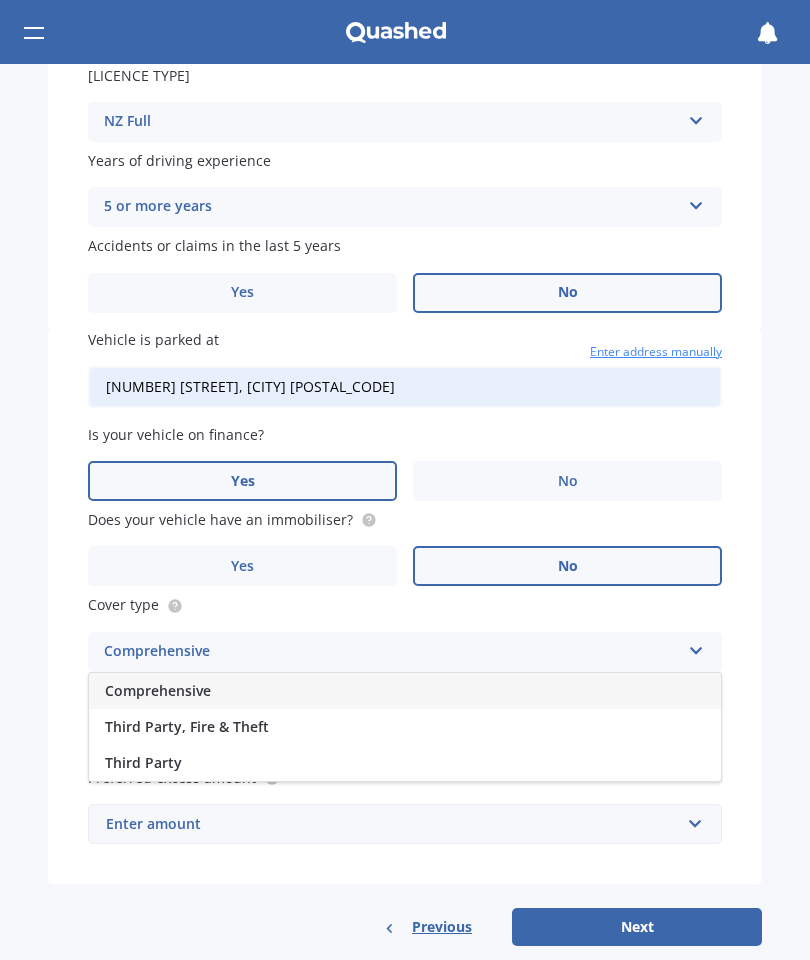 click on "Comprehensive" at bounding box center [405, 691] 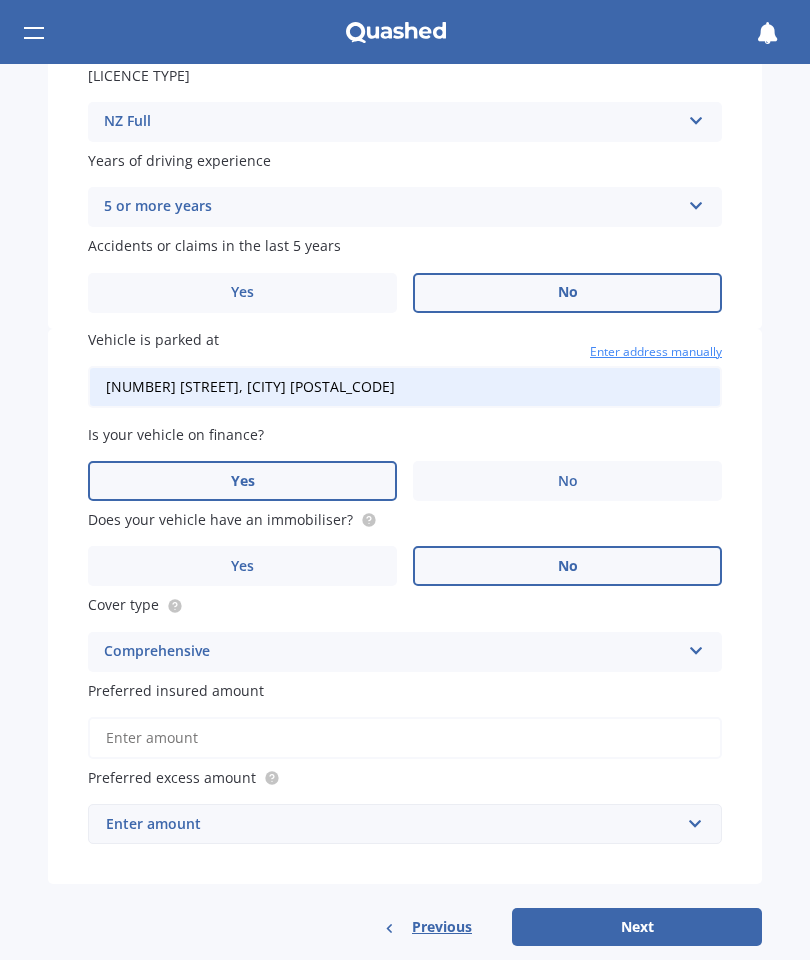 click on "Preferred insured amount" at bounding box center [405, 738] 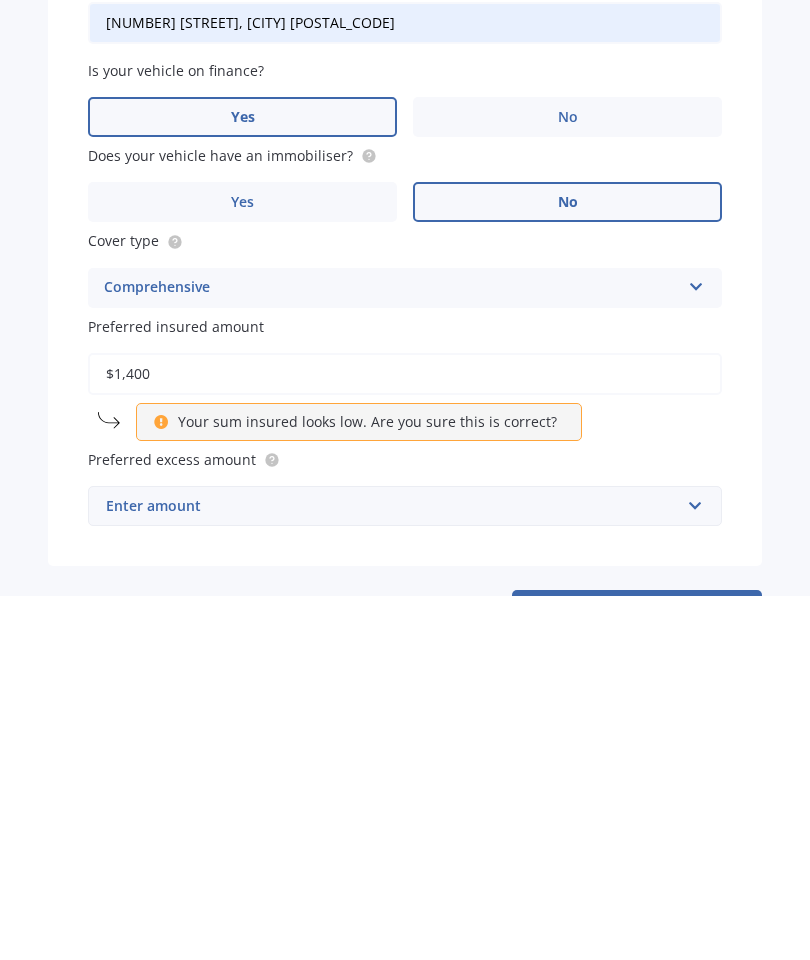 type on "$14,000" 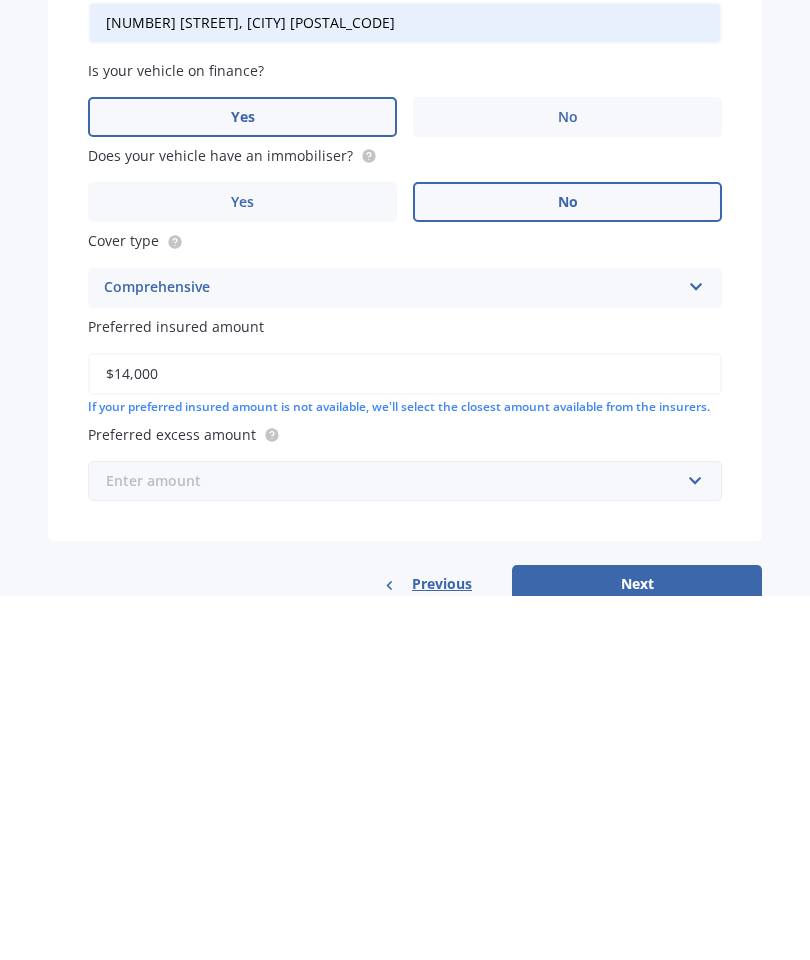 click at bounding box center (398, 845) 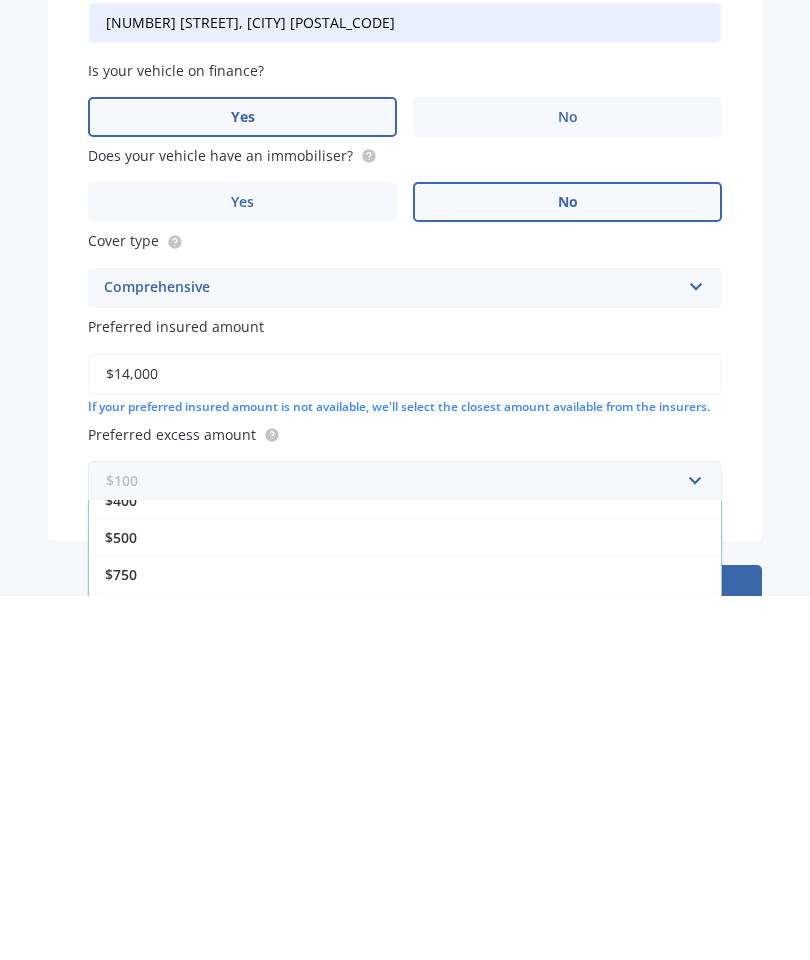 scroll, scrollTop: 51, scrollLeft: 0, axis: vertical 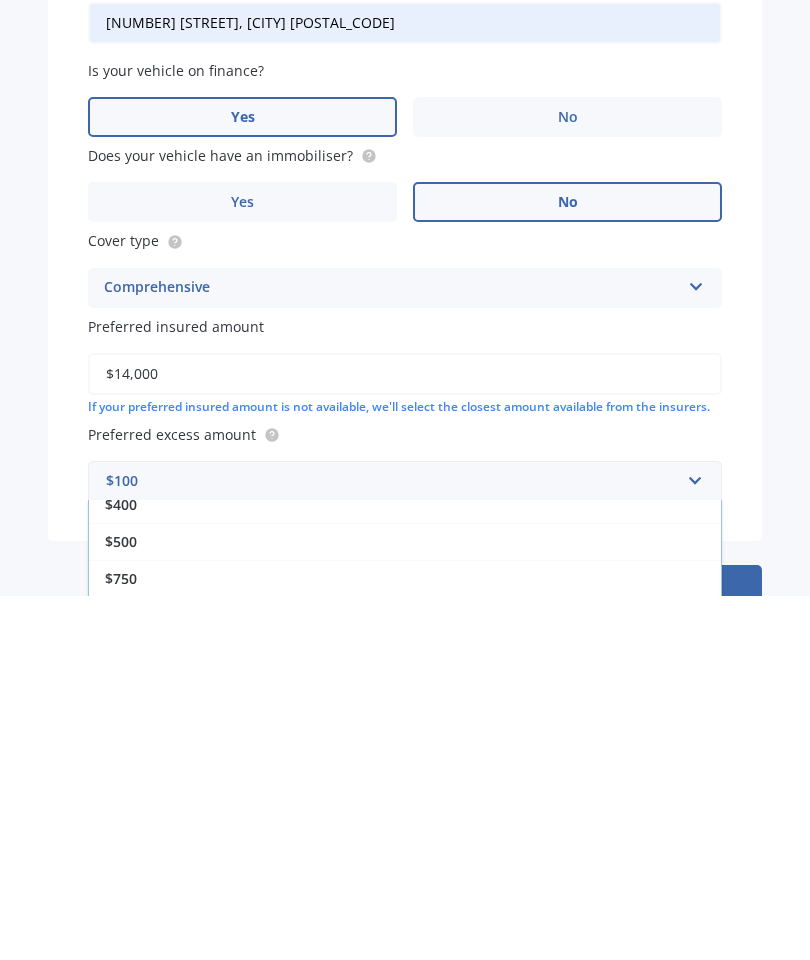 click on "$500" at bounding box center [121, 831] 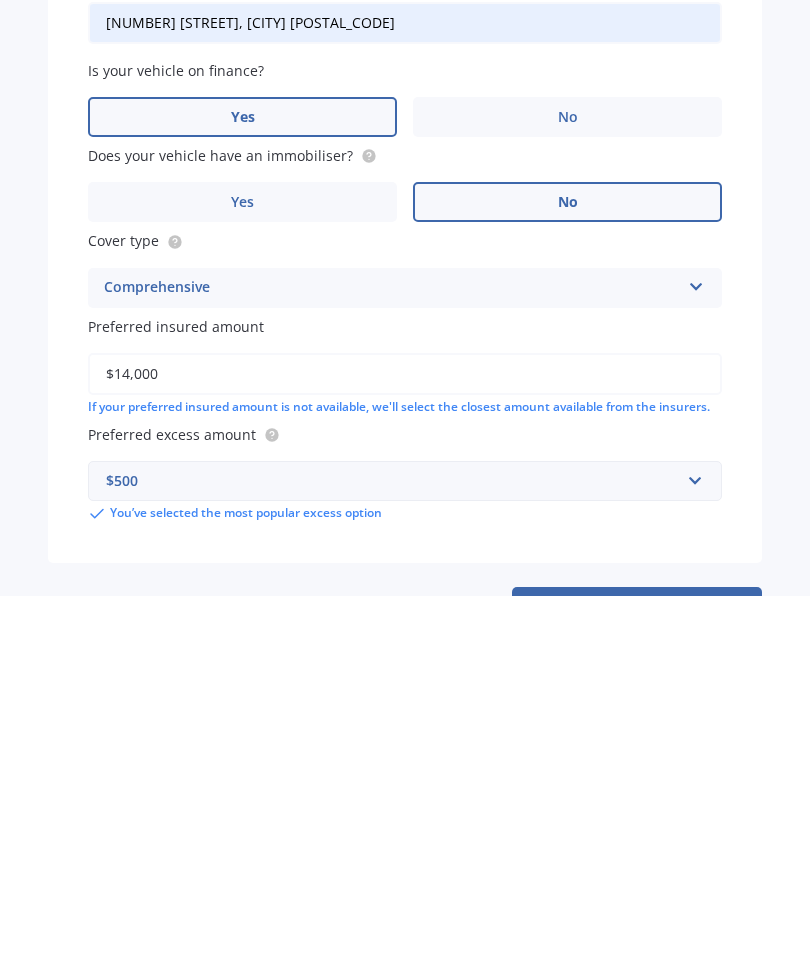 click on "Next" at bounding box center [637, 970] 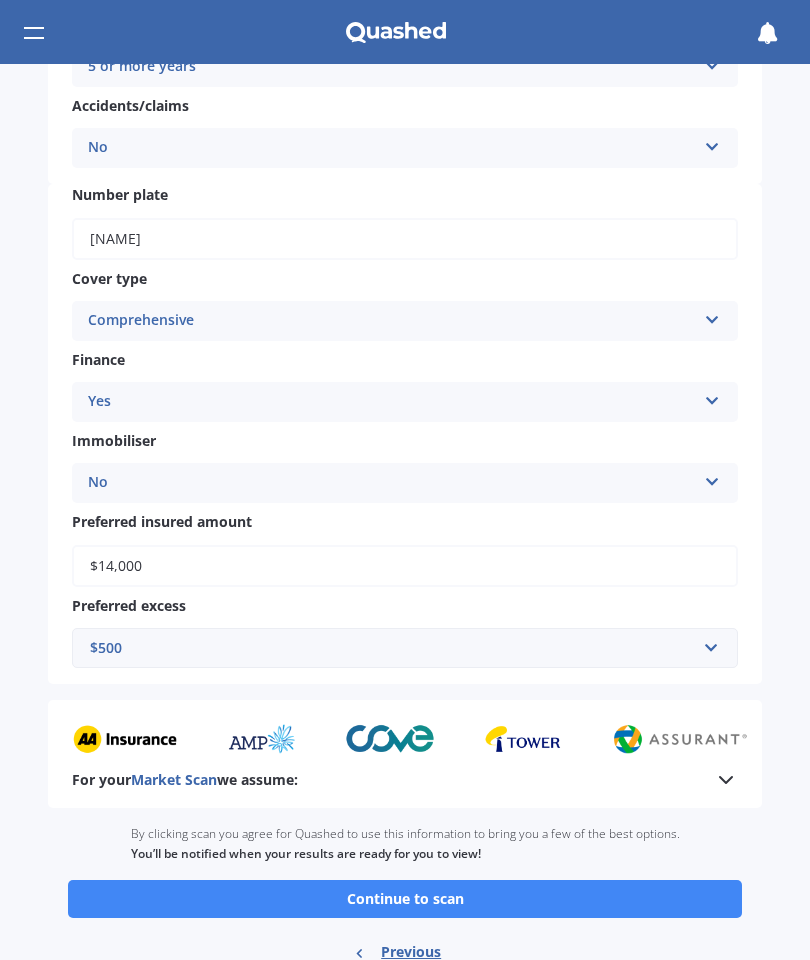 scroll, scrollTop: 550, scrollLeft: 0, axis: vertical 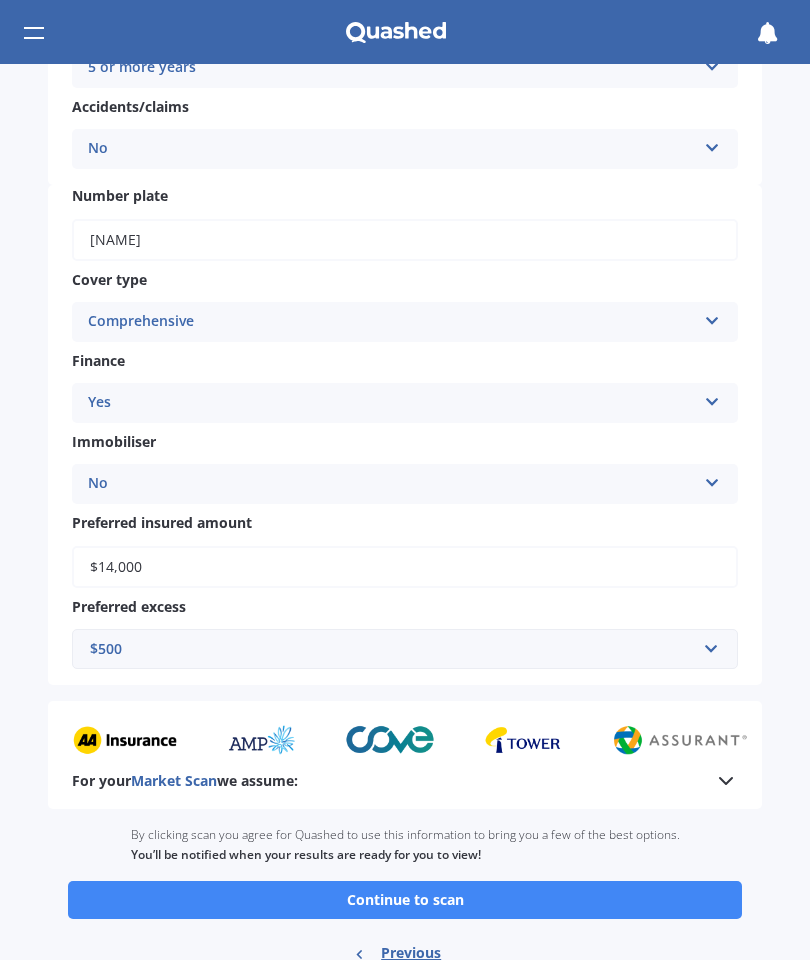 click on "Continue to scan" at bounding box center (405, 900) 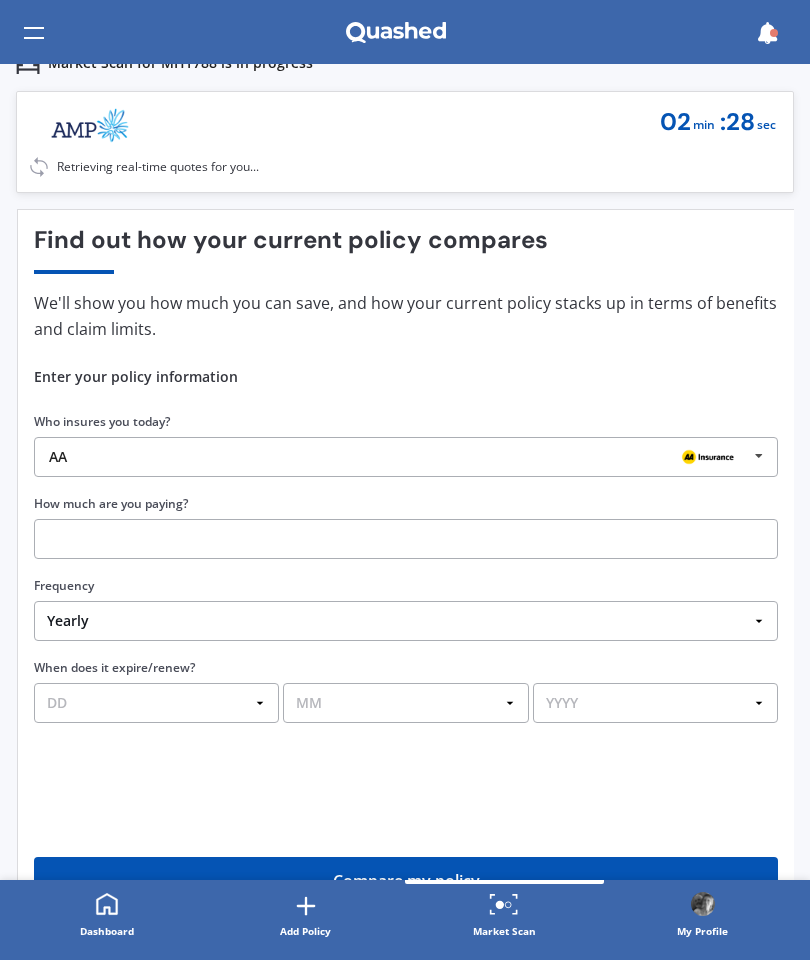 scroll, scrollTop: 86, scrollLeft: 0, axis: vertical 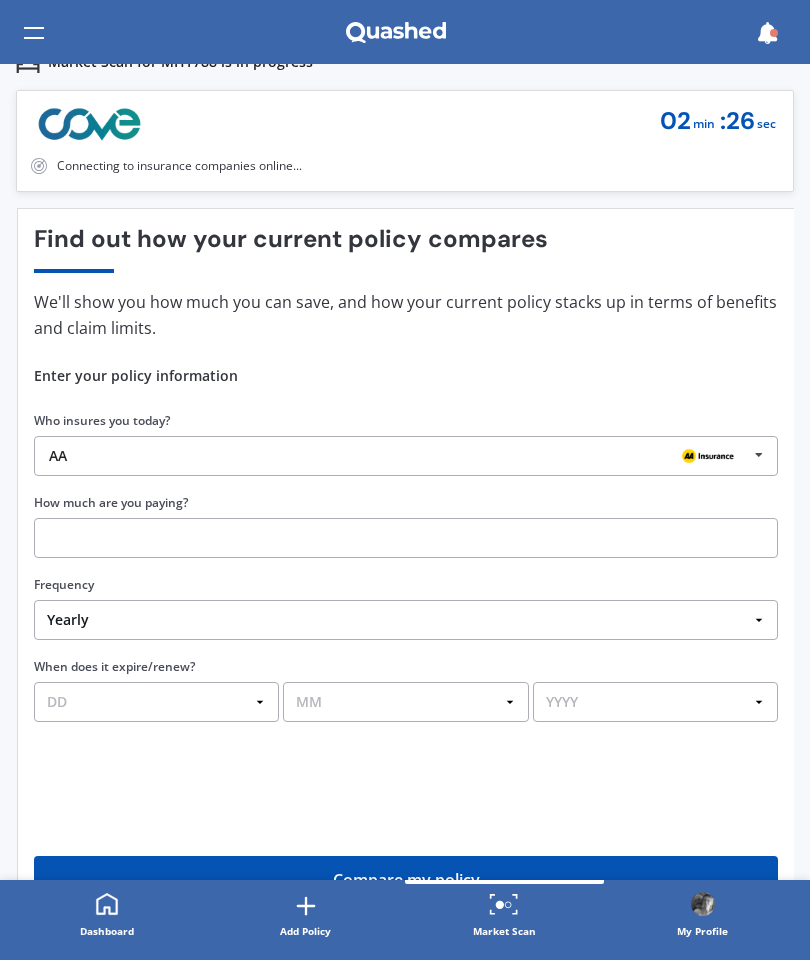 click at bounding box center [708, 456] 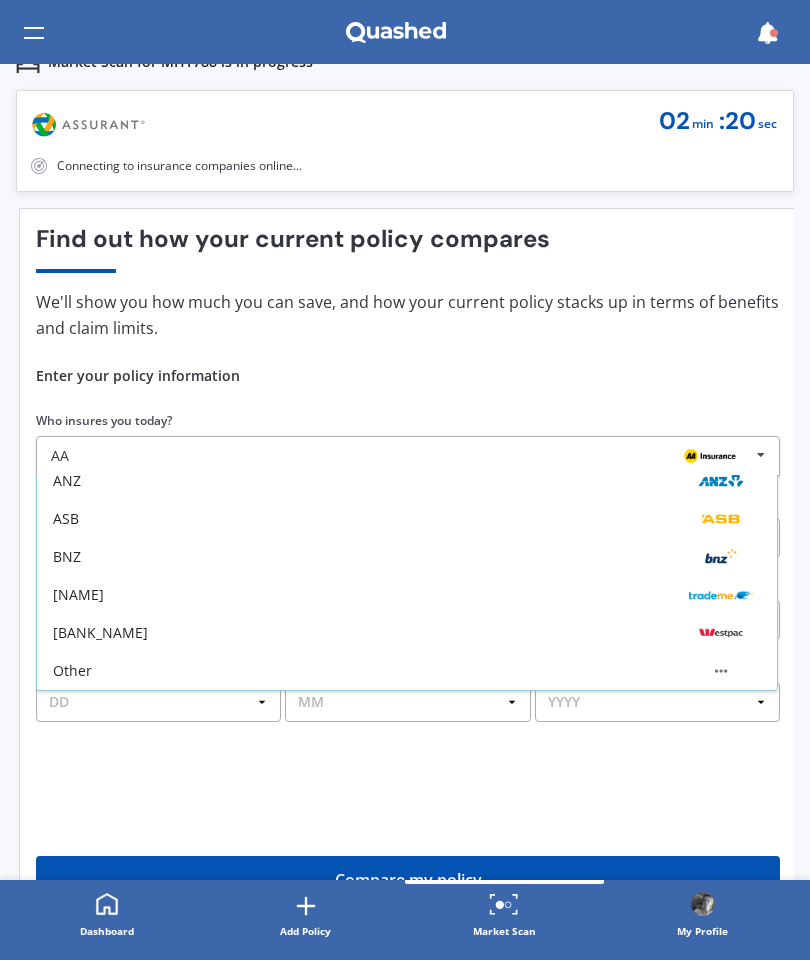 scroll, scrollTop: 203, scrollLeft: 0, axis: vertical 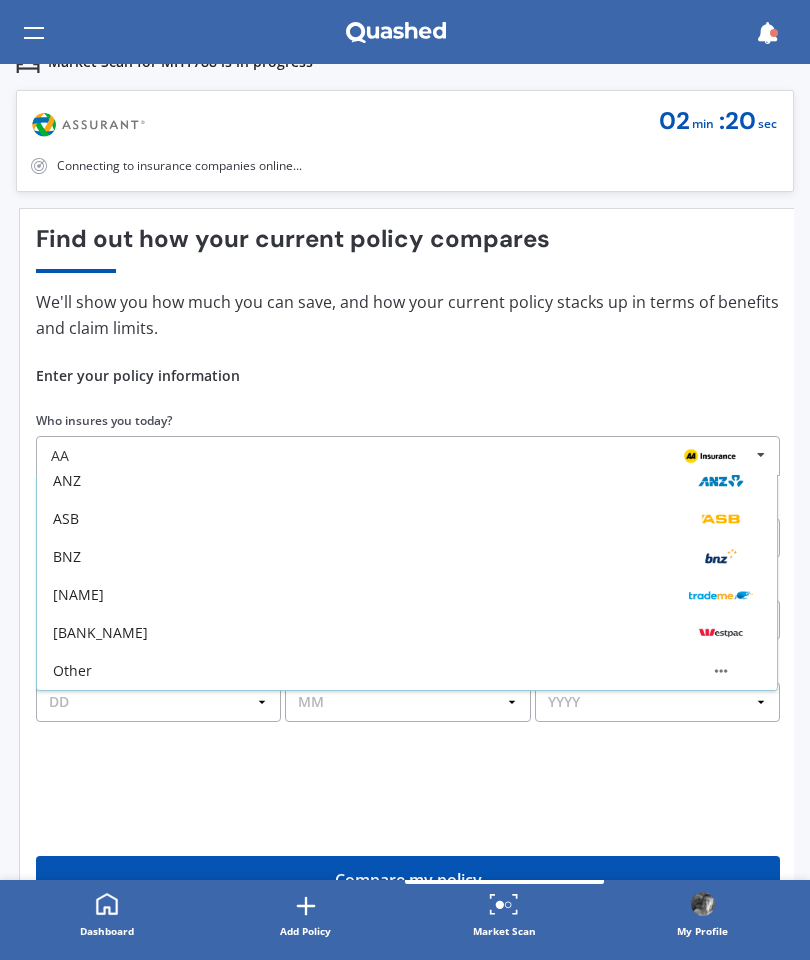 click on "Other" at bounding box center [63, 291] 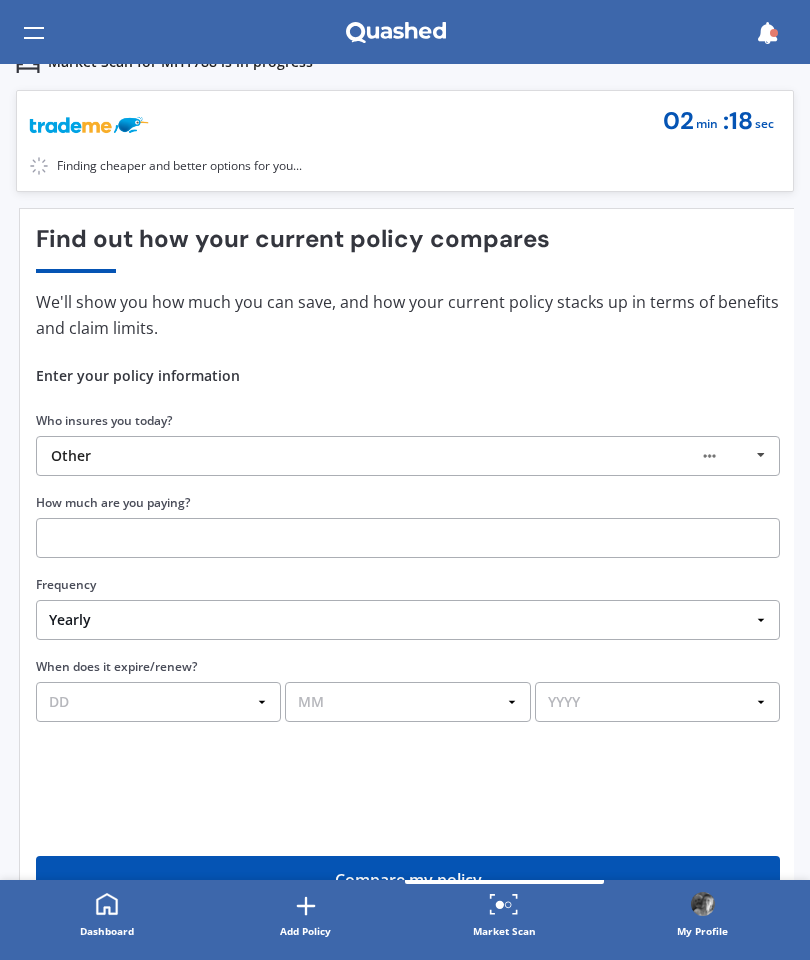 click at bounding box center [408, 538] 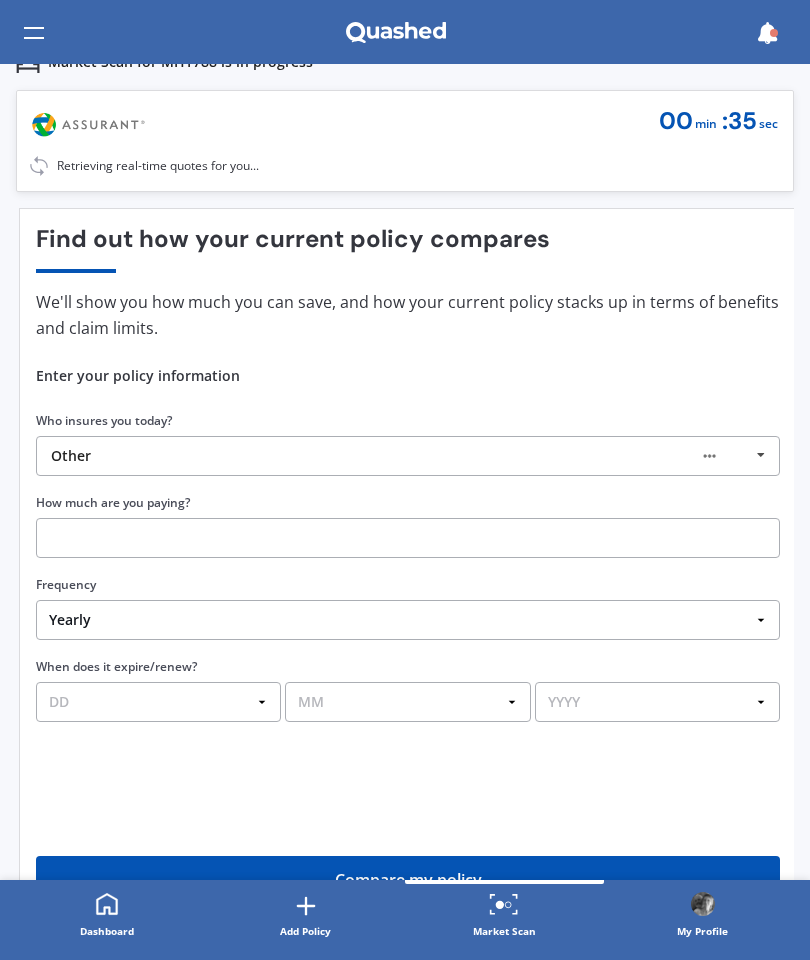 click at bounding box center [408, 538] 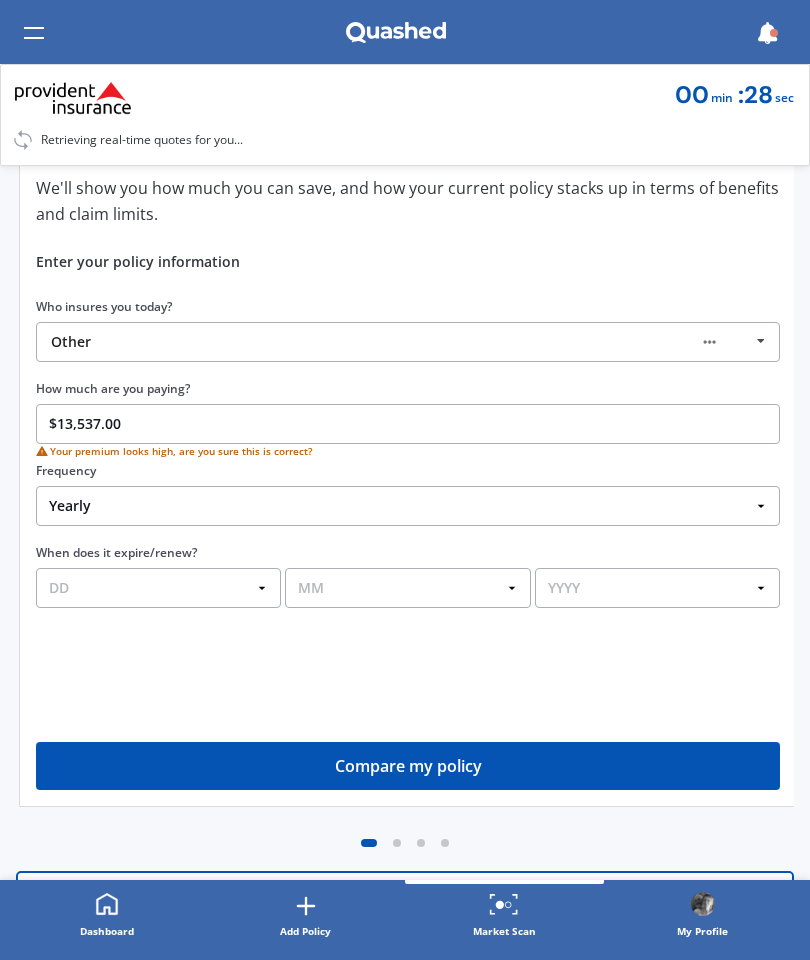 scroll, scrollTop: 200, scrollLeft: 0, axis: vertical 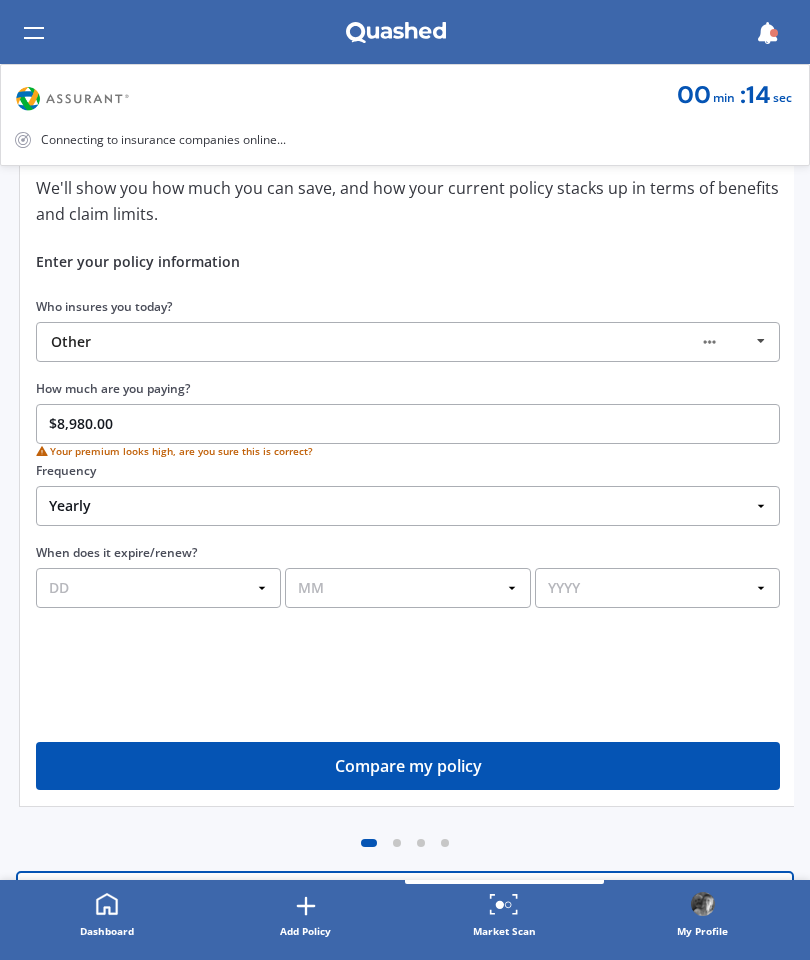 click on "$8,980.00" at bounding box center [408, 424] 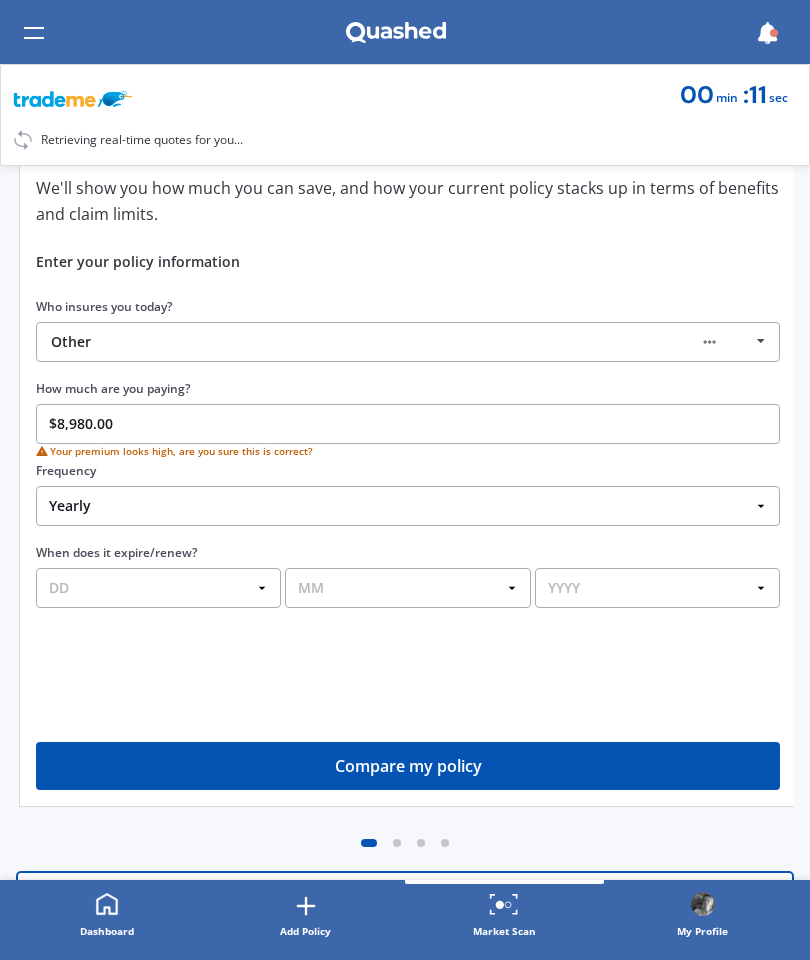 click on "$8,980.00" at bounding box center [408, 424] 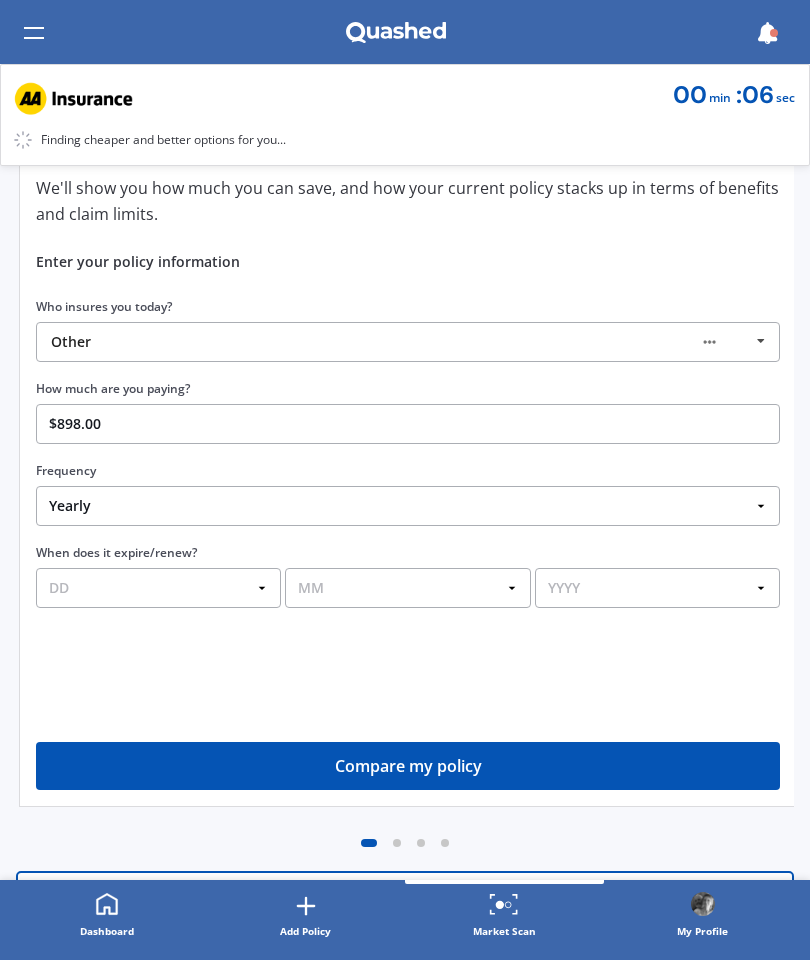 click on "$898.00" at bounding box center (408, 424) 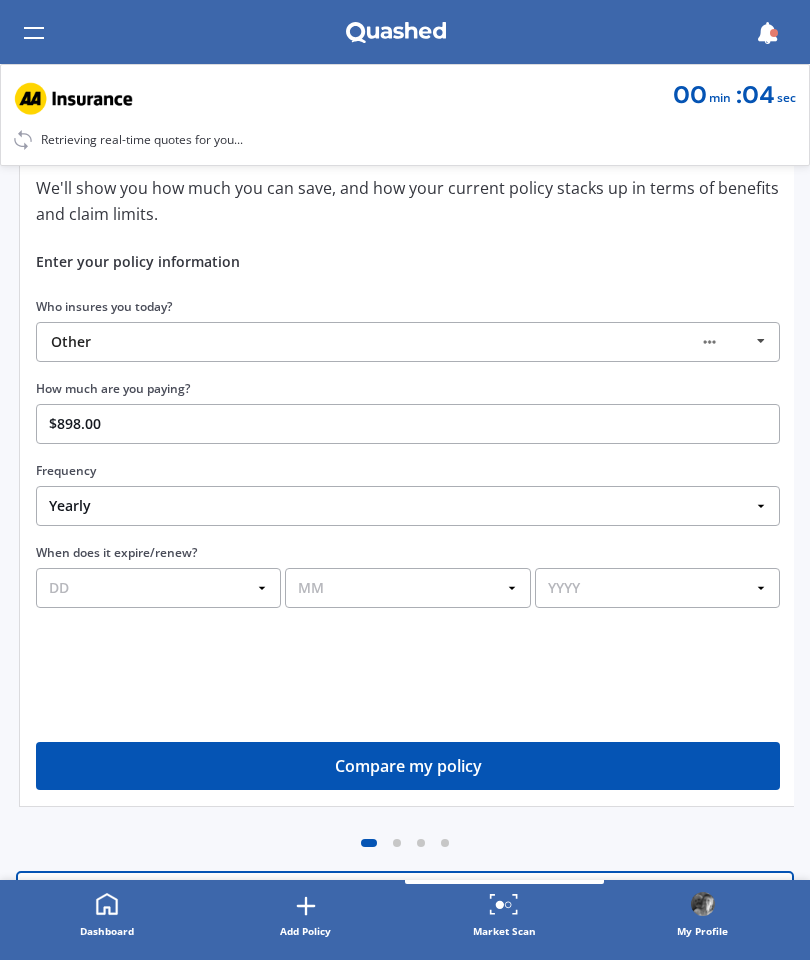 type on "$898.80" 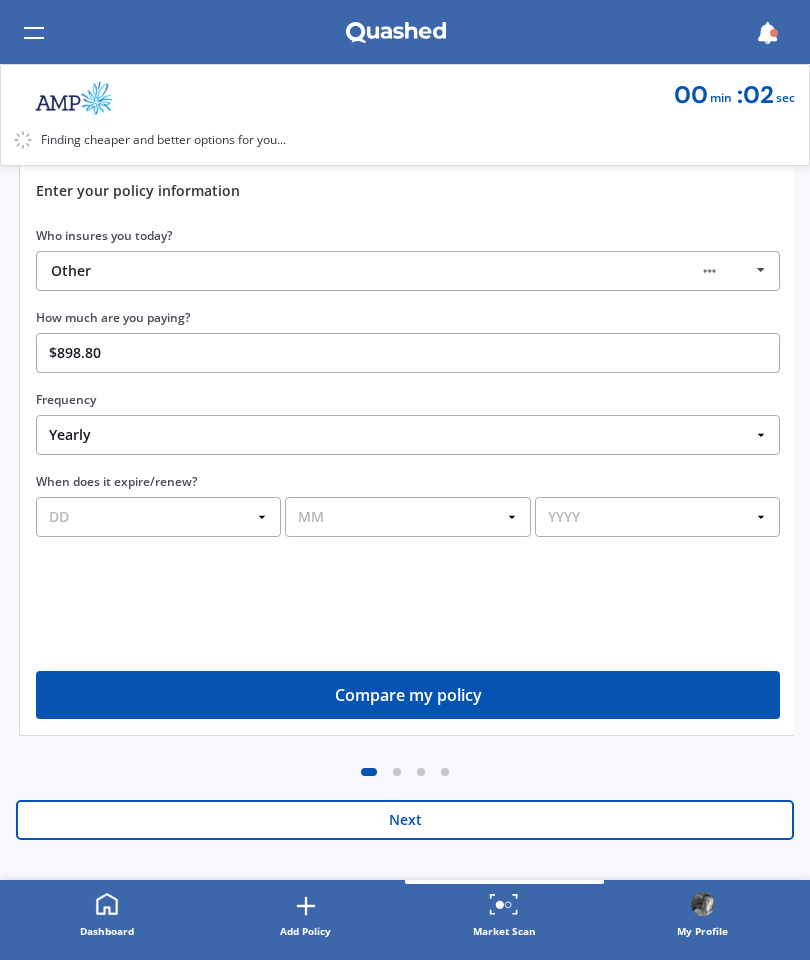scroll, scrollTop: 272, scrollLeft: 0, axis: vertical 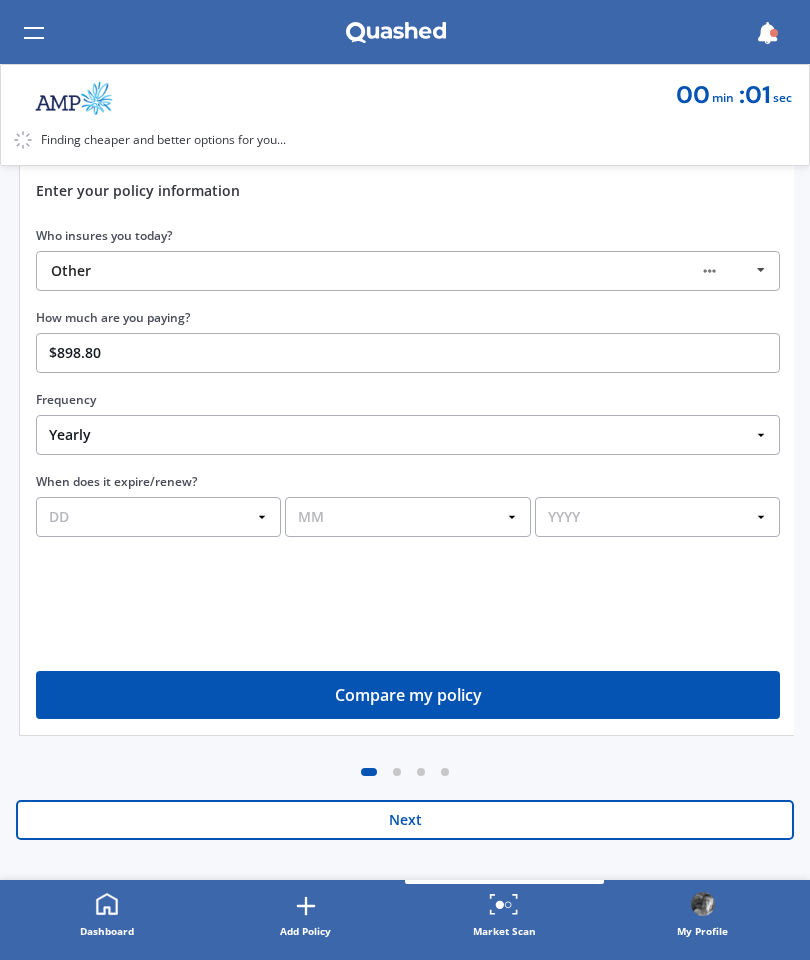 click on "DD [DD] [DD] [DD] [DD] [DD] [DD] [DD] [DD] [DD] [DD] [DD] [DD] [DD] [DD] [DD] [DD] [DD] [DD] [DD] [DD] [DD] [DD] [DD] [DD] [DD] [DD] [DD] [DD] [DD] [DD] [DD]" at bounding box center [158, 517] 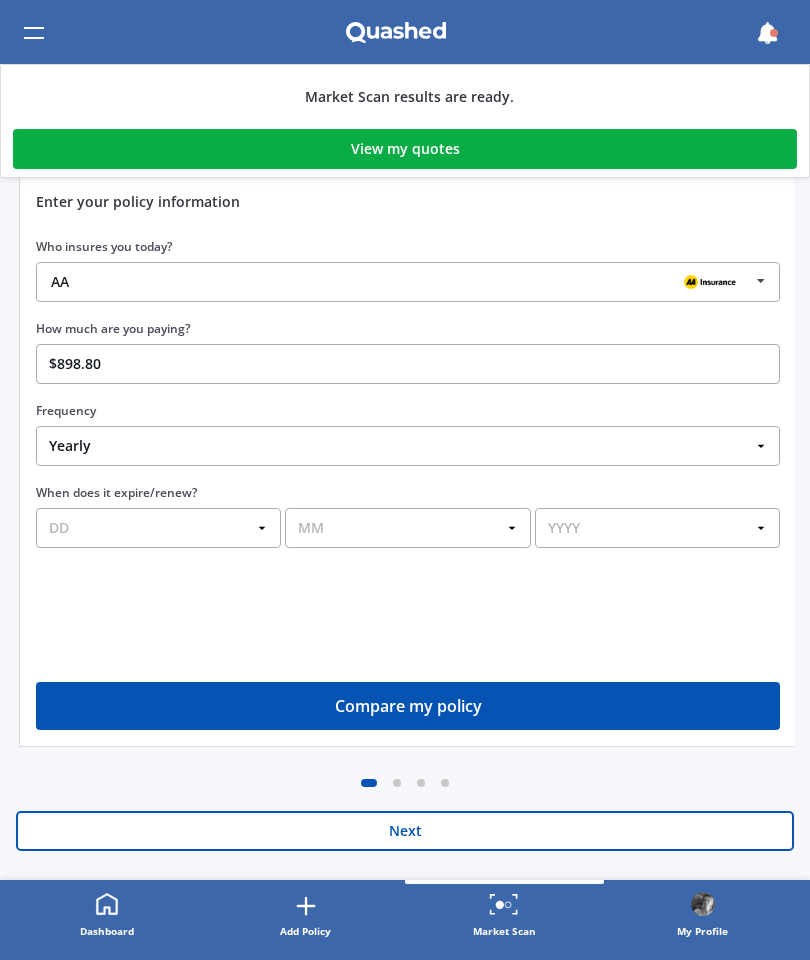 select on "09" 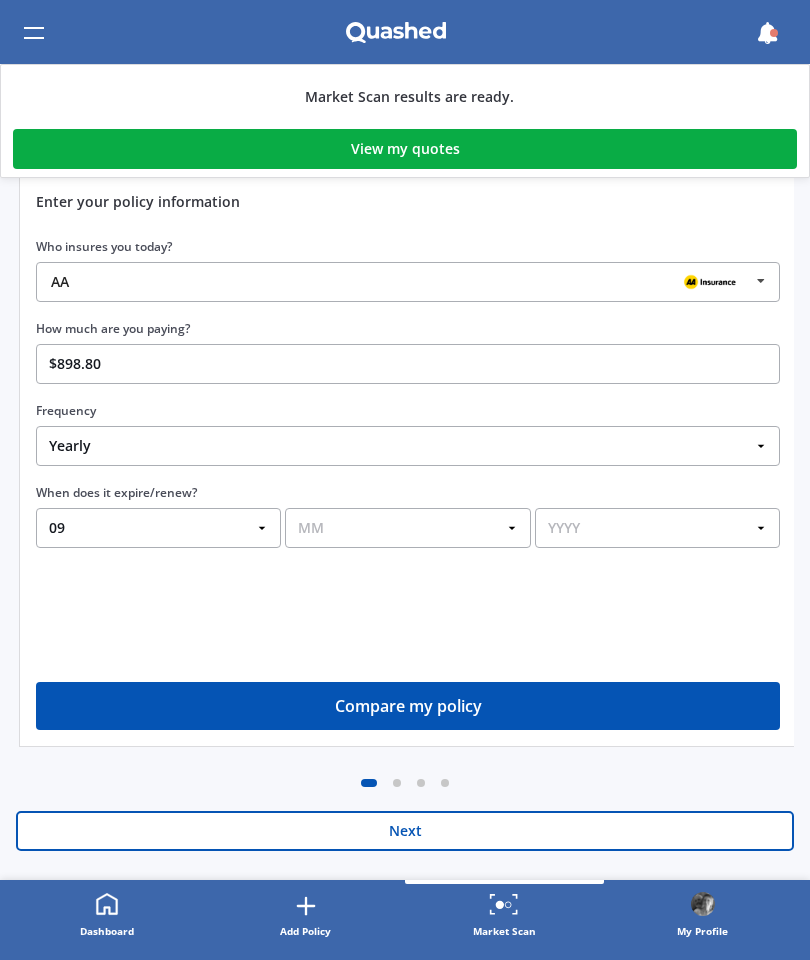 click on "MM 01 02 03 04 05 06 07 08 09 10 11 12" at bounding box center [407, 528] 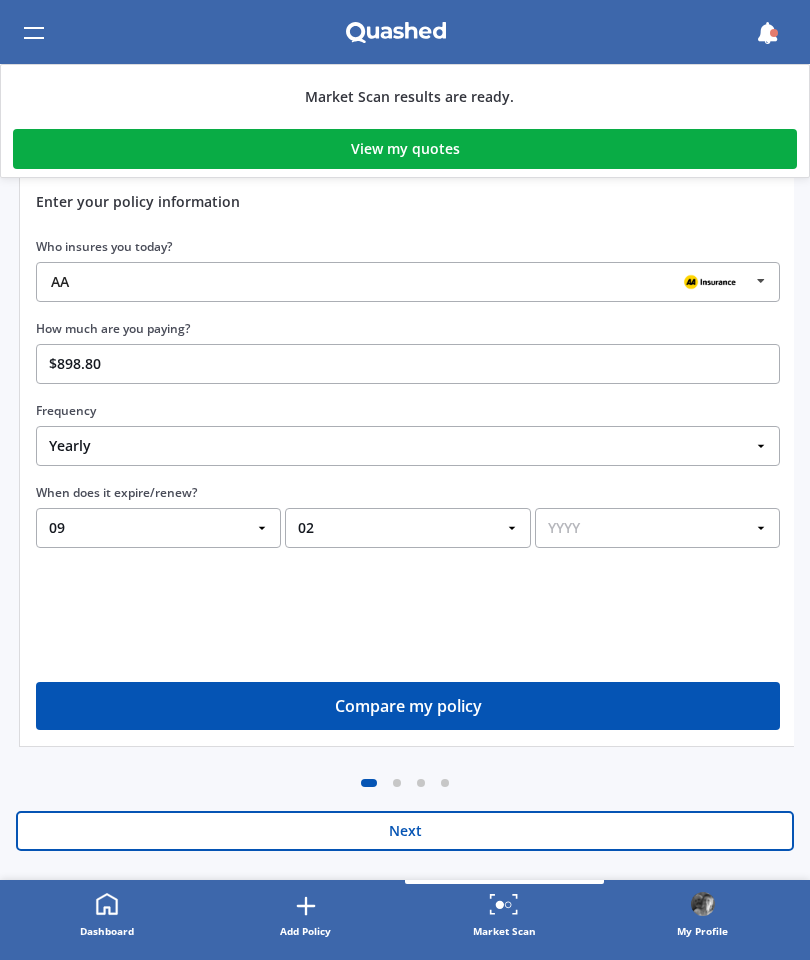 click on "YYYY [YEAR] [YEAR]" at bounding box center (657, 528) 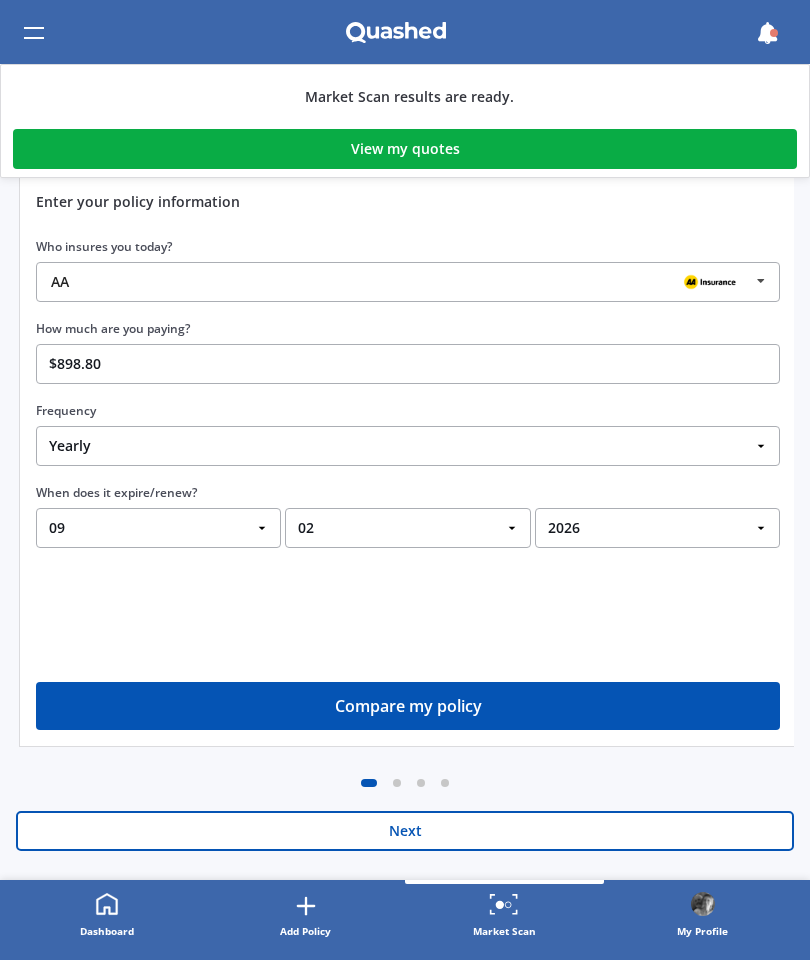 click on "Compare my policy" at bounding box center [408, 706] 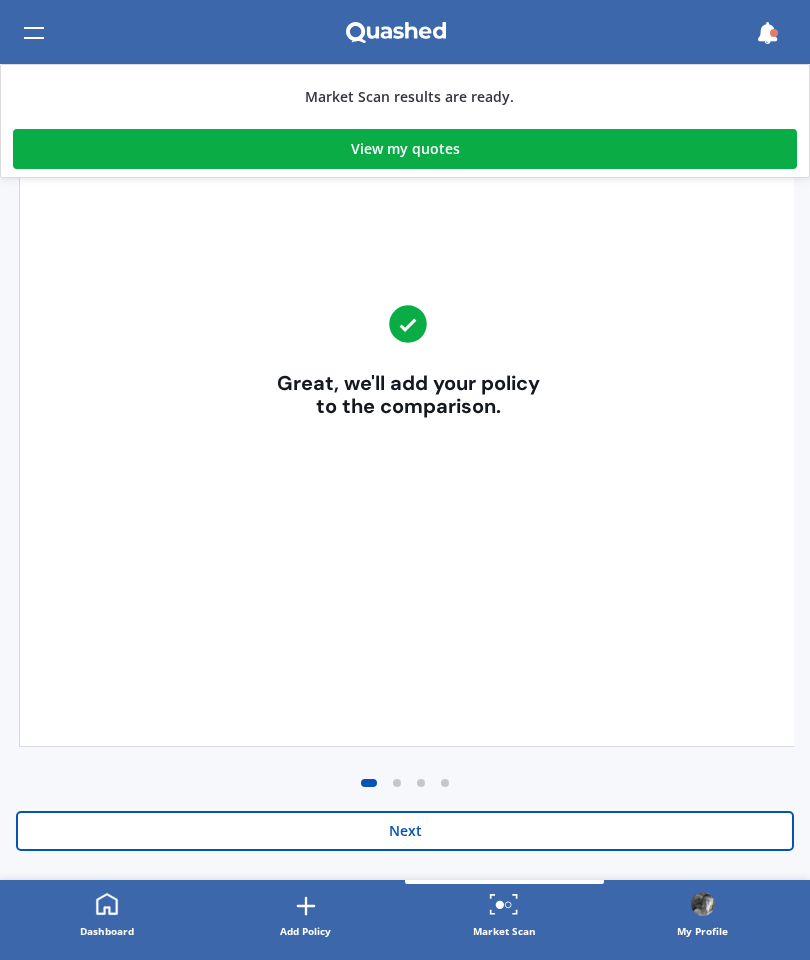 click on "Next" at bounding box center (405, 831) 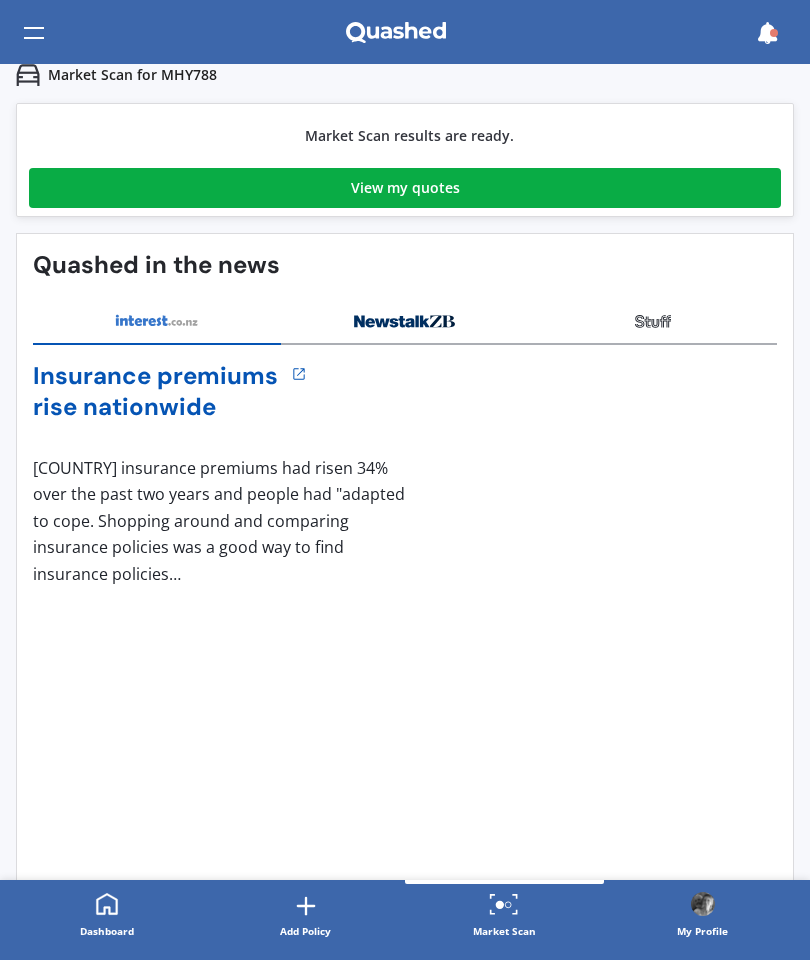 scroll, scrollTop: 0, scrollLeft: 0, axis: both 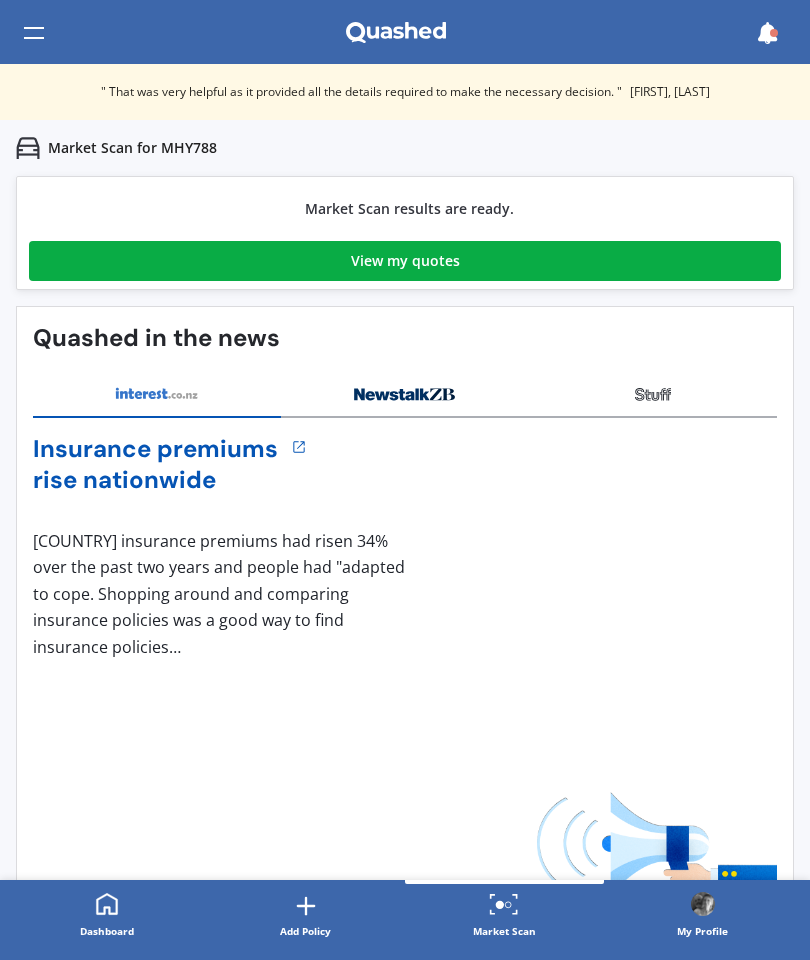click on "View my quotes" at bounding box center (405, 261) 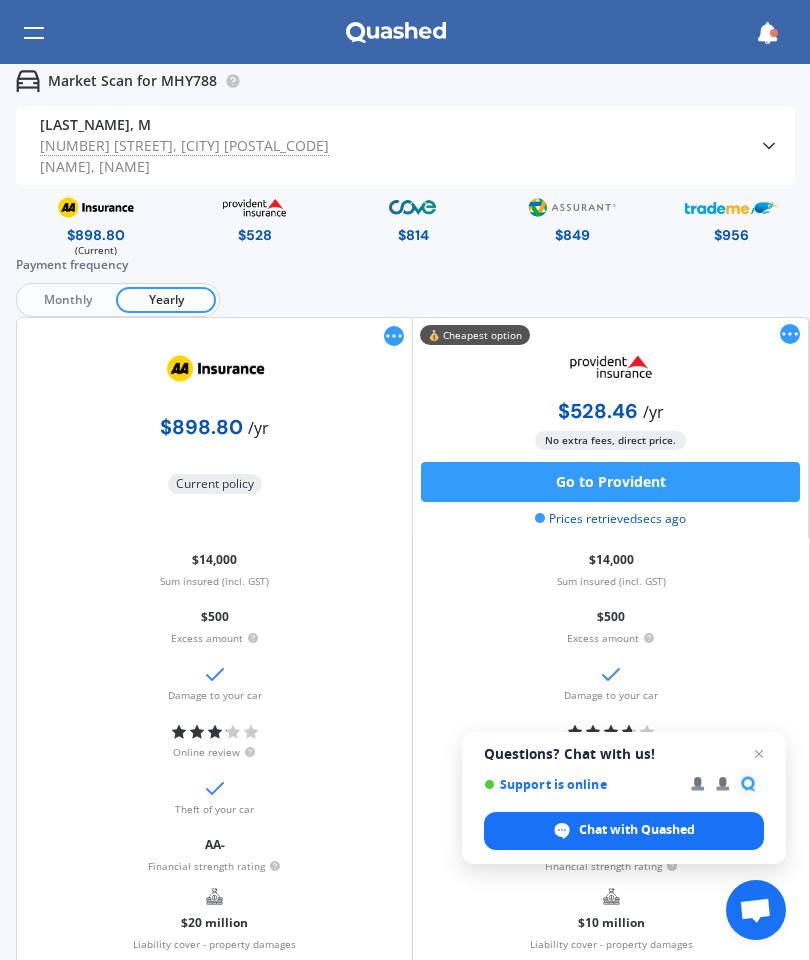 click at bounding box center (759, 754) 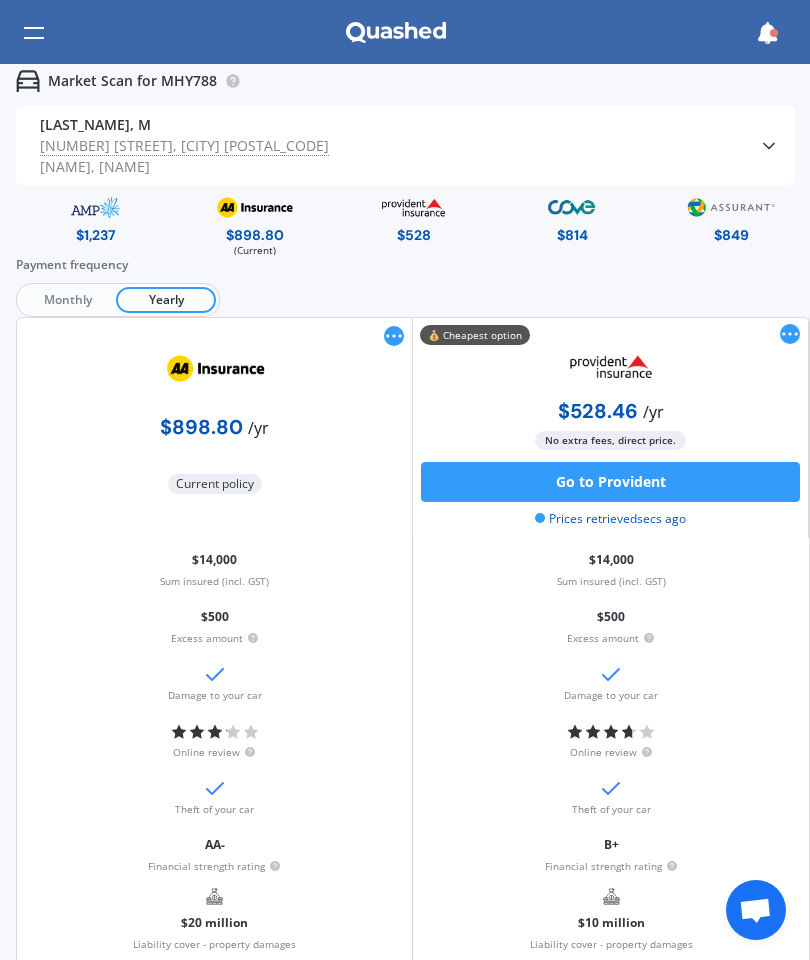 scroll, scrollTop: 0, scrollLeft: 0, axis: both 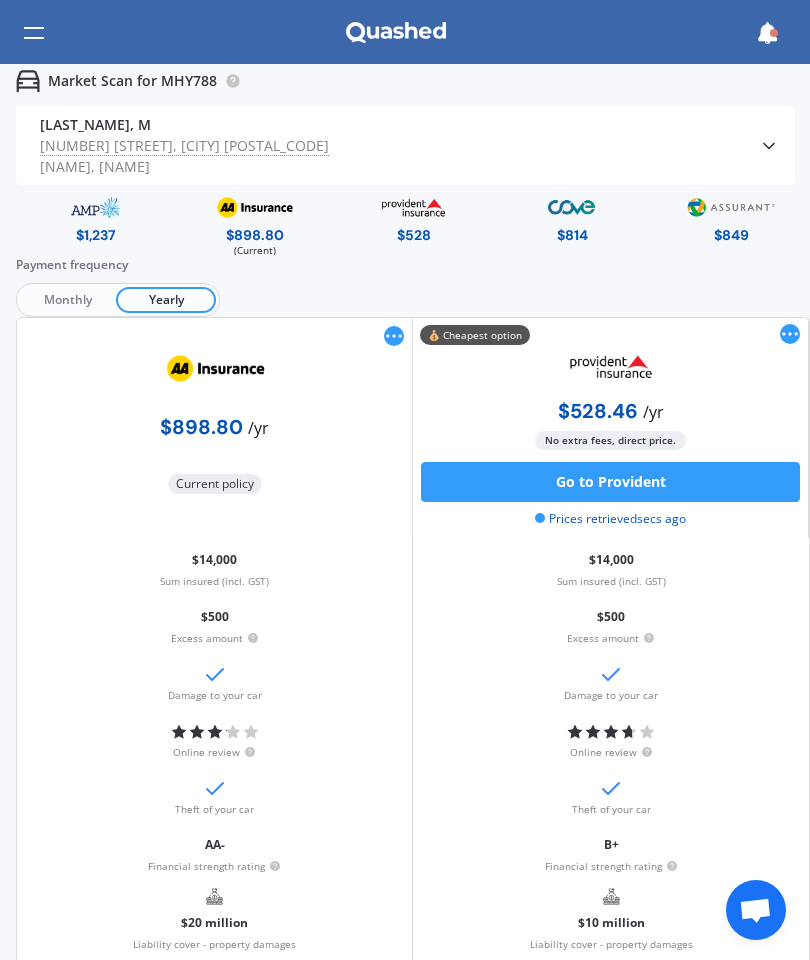 click on "Damage to your car" at bounding box center [215, 566] 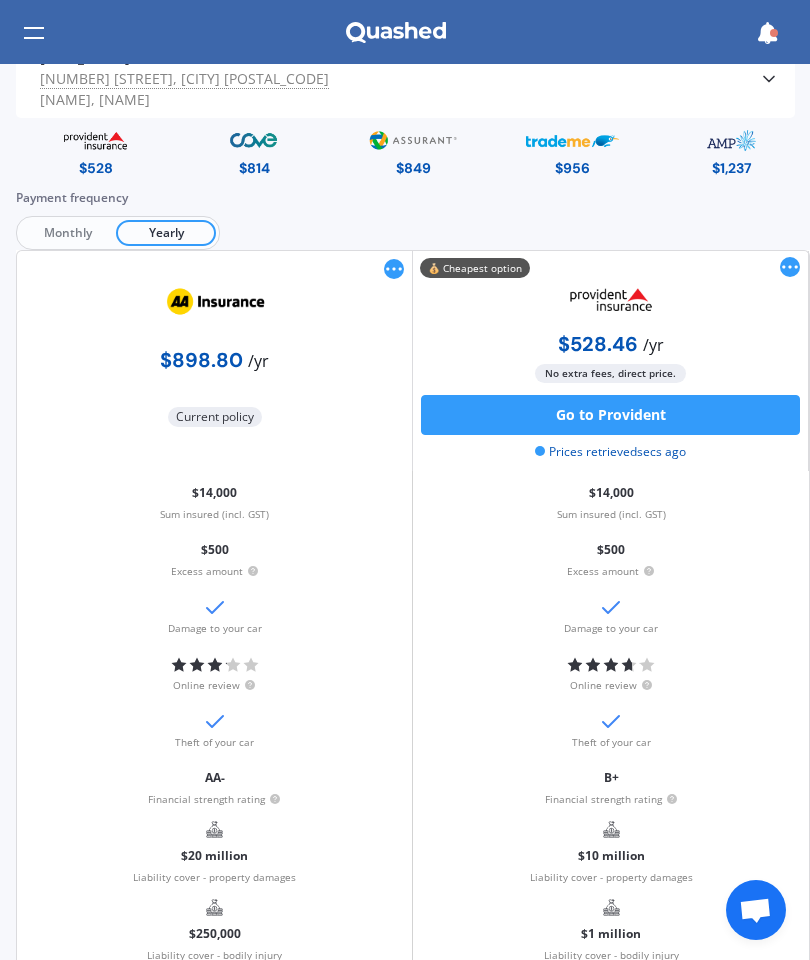 scroll, scrollTop: 46, scrollLeft: 0, axis: vertical 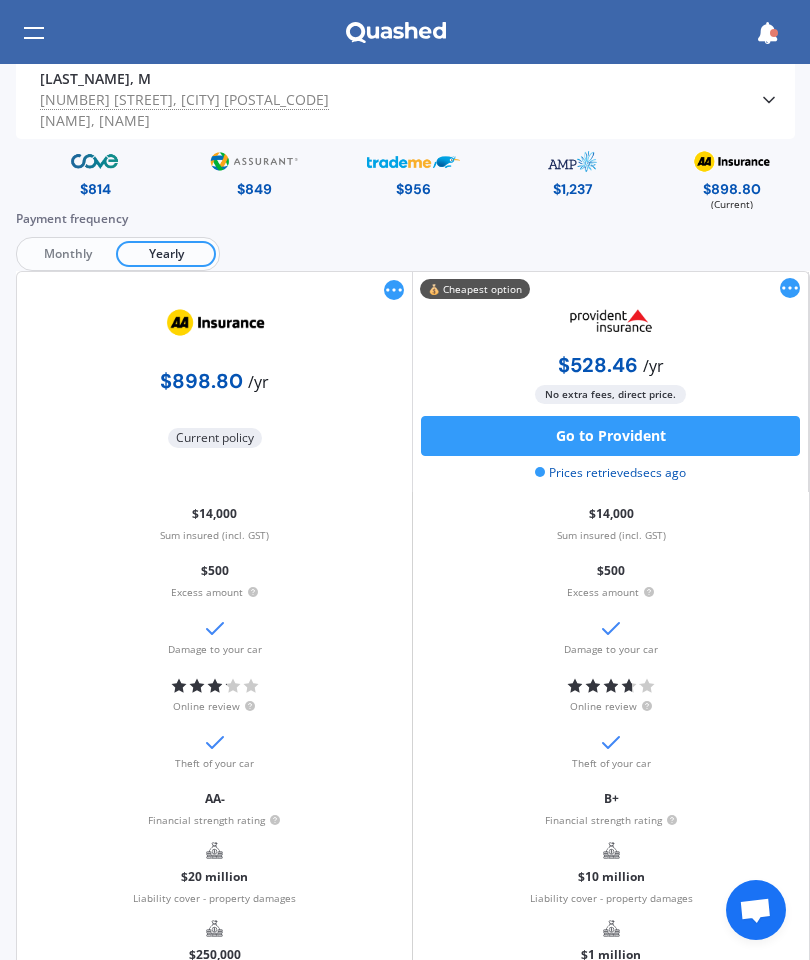 click on "Current policy" at bounding box center [215, 438] 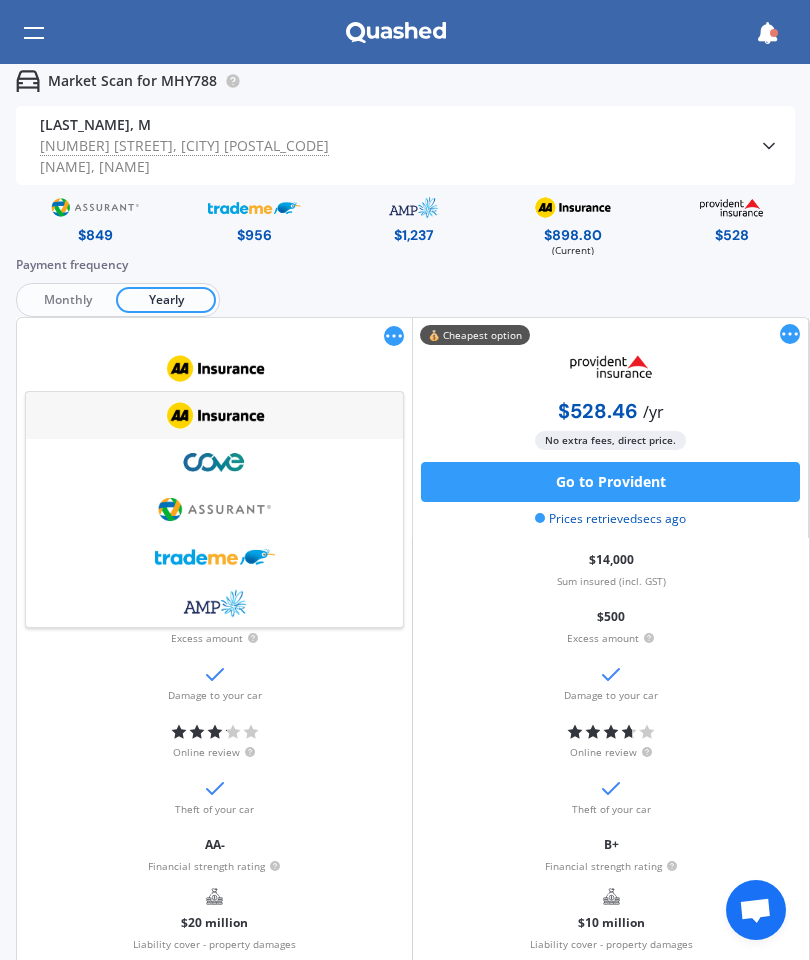 scroll, scrollTop: 0, scrollLeft: 0, axis: both 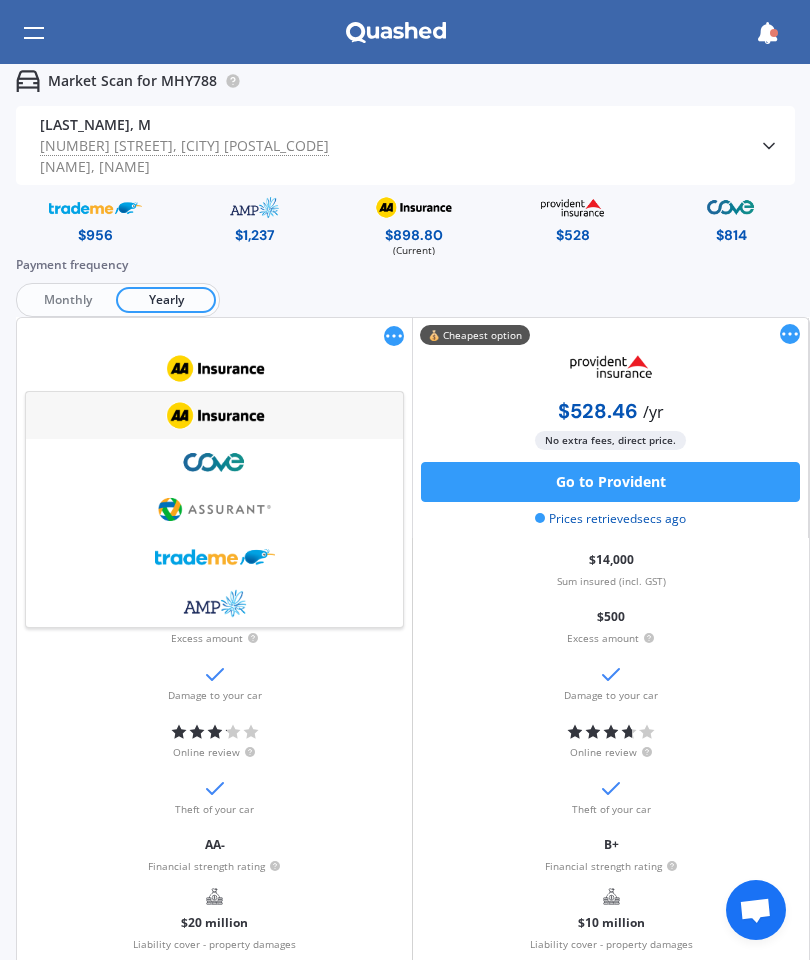 click at bounding box center (767, 33) 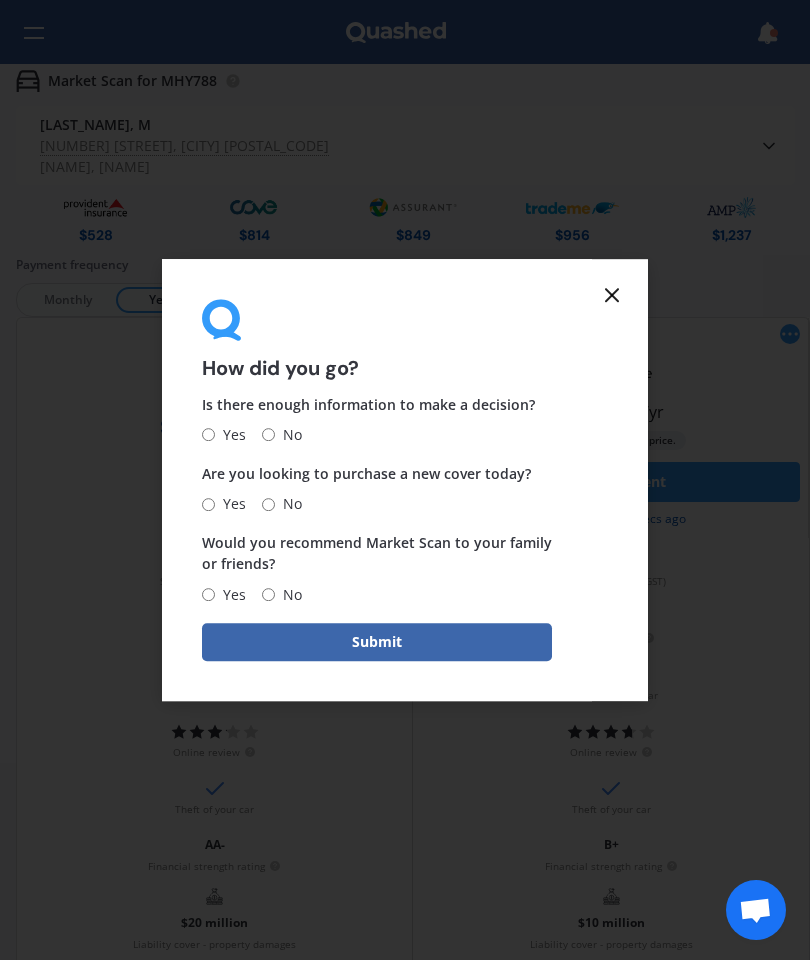 click on "No" at bounding box center [208, 504] 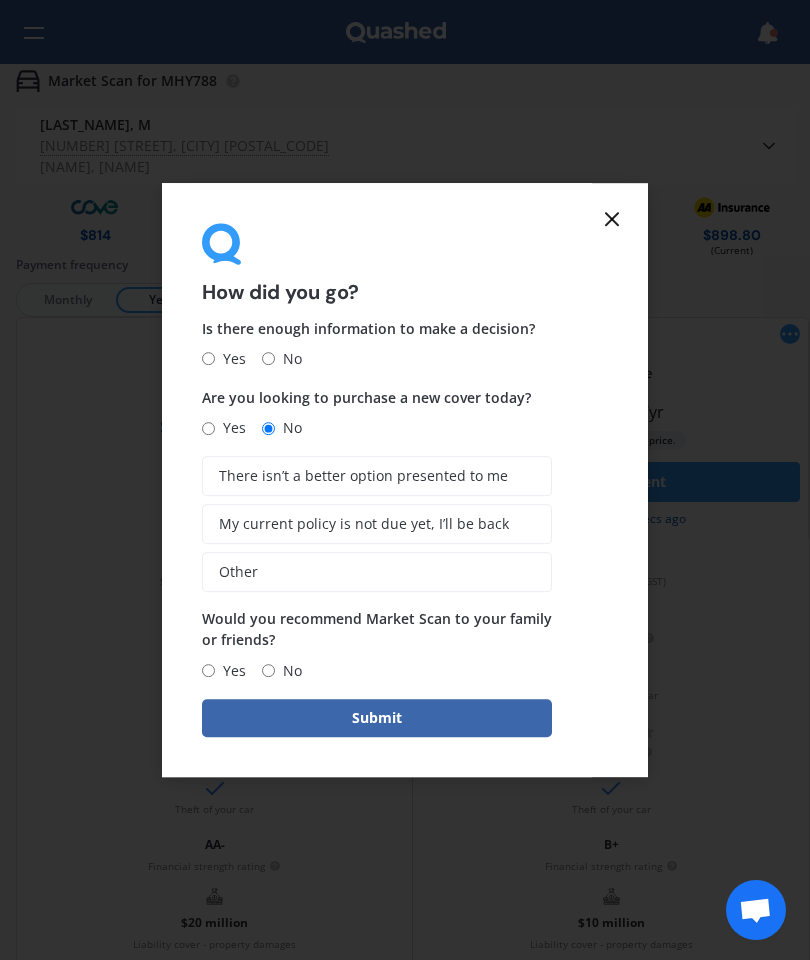 click on "My current policy is not due yet, I’ll be back" at bounding box center [363, 476] 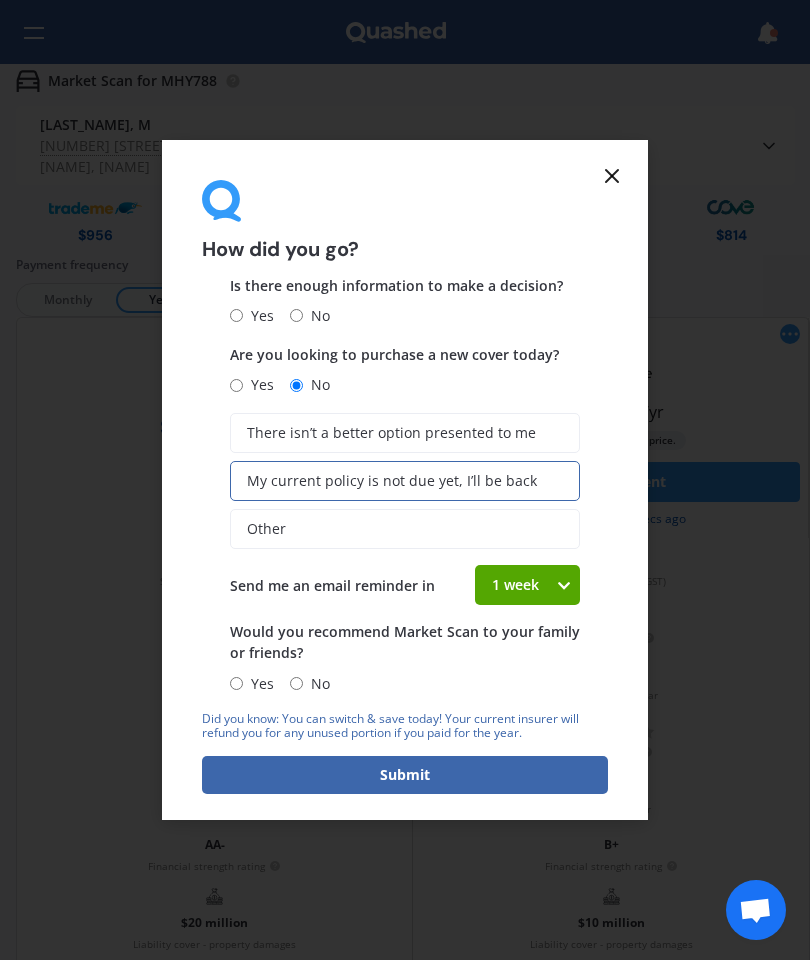click on "1 week" at bounding box center (515, 585) 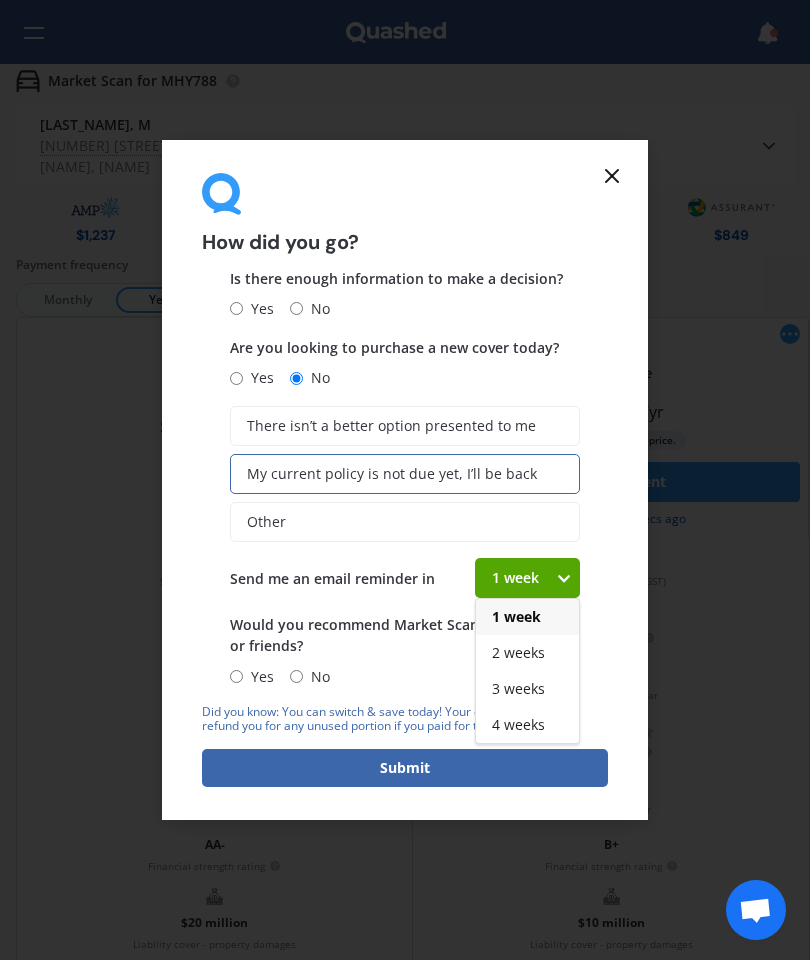 scroll, scrollTop: 6, scrollLeft: 0, axis: vertical 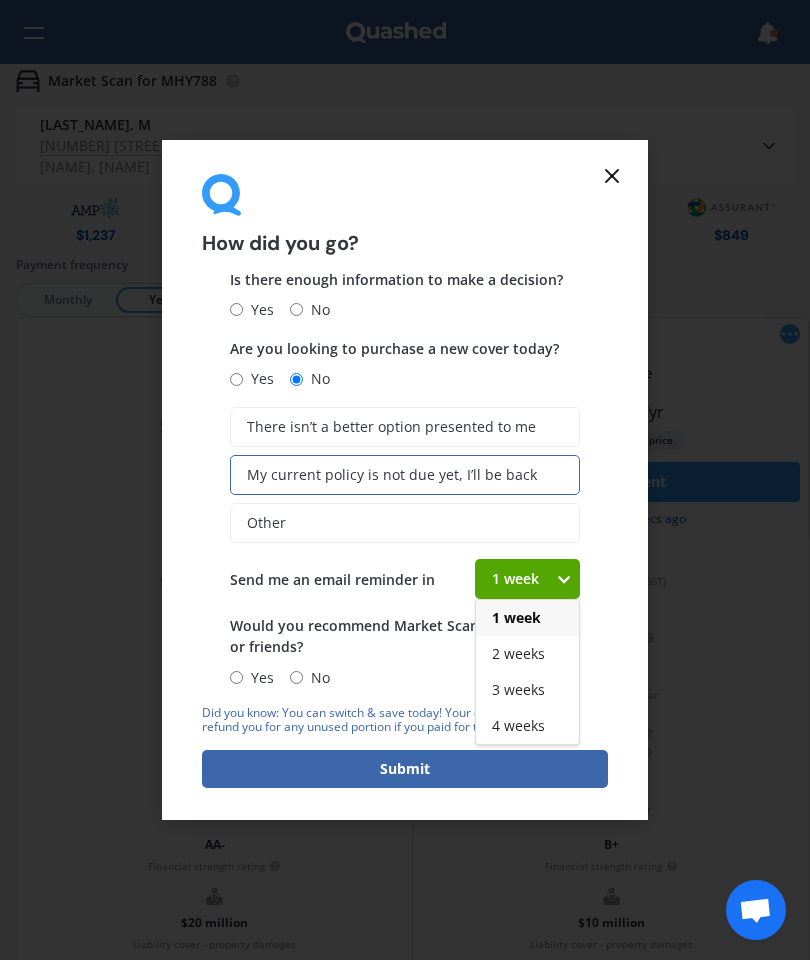 click on "4 weeks" at bounding box center [516, 617] 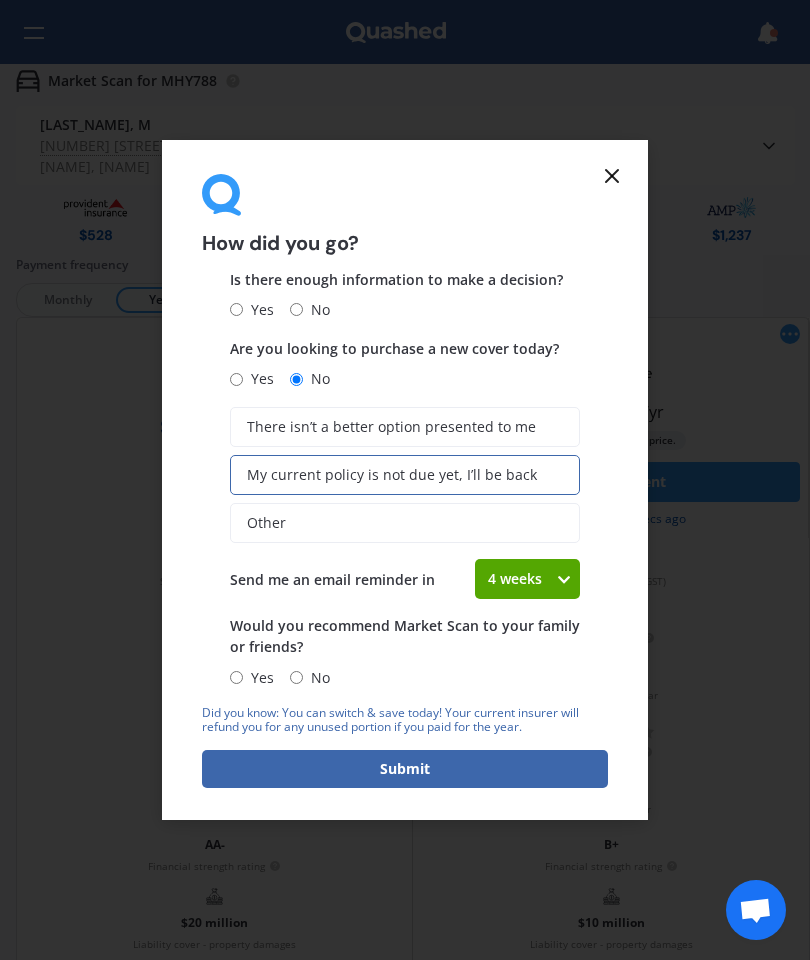 click on "Yes" at bounding box center [236, 677] 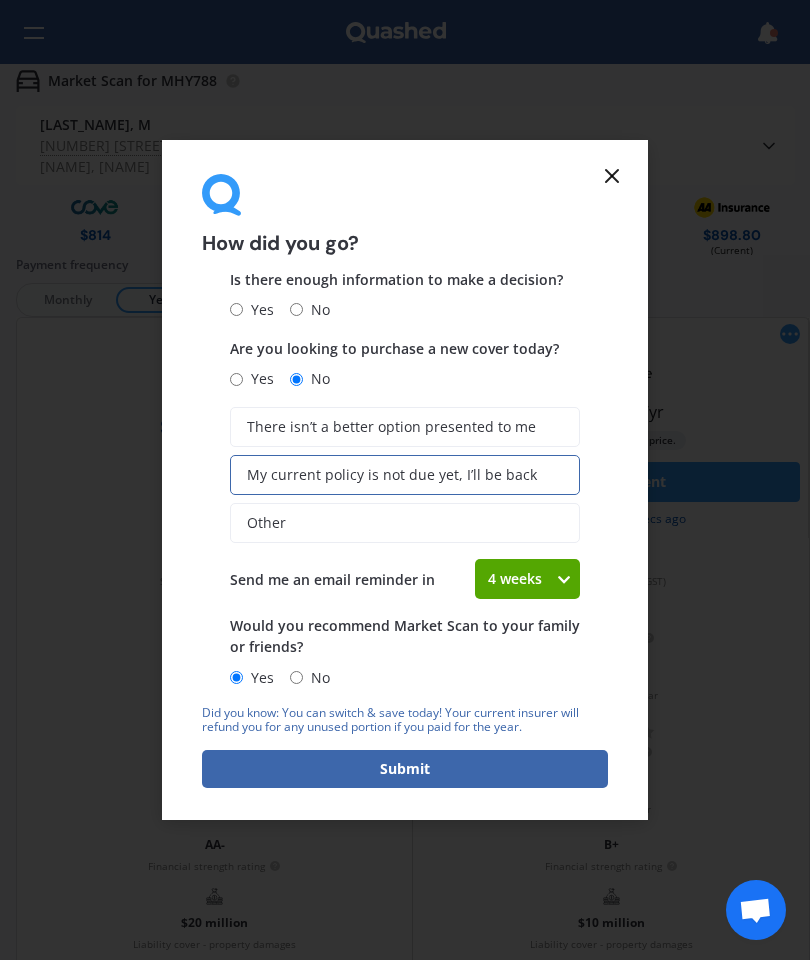 click on "Yes" at bounding box center [252, 310] 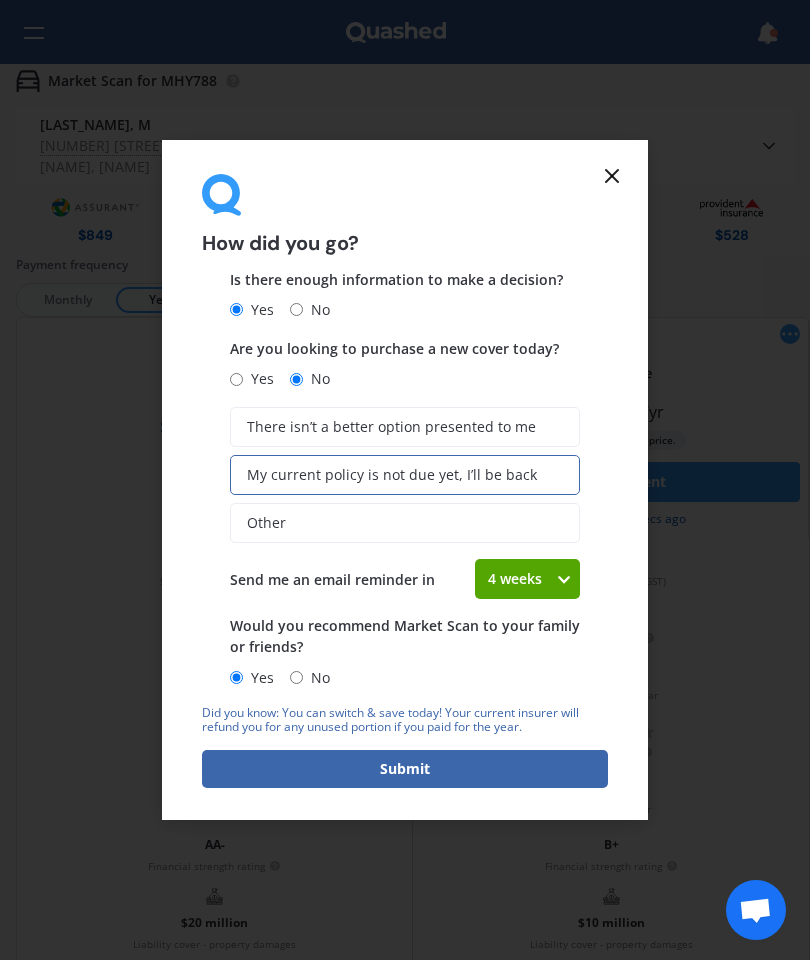 click on "Submit" at bounding box center (405, 769) 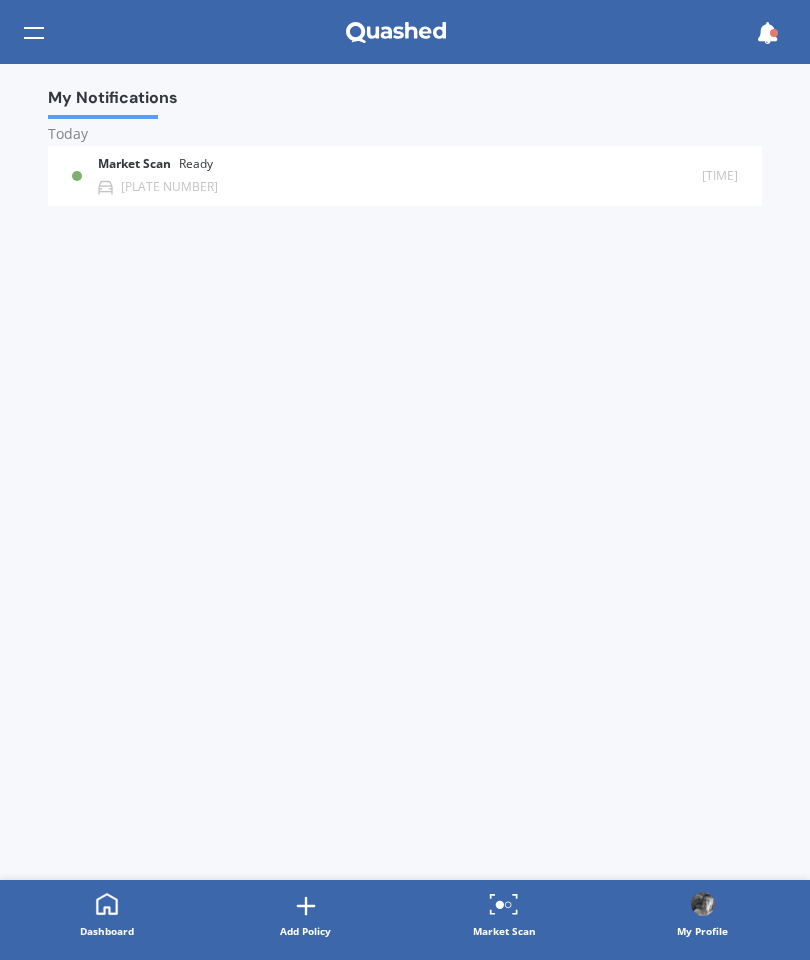 click on "Dashboard" at bounding box center [107, 931] 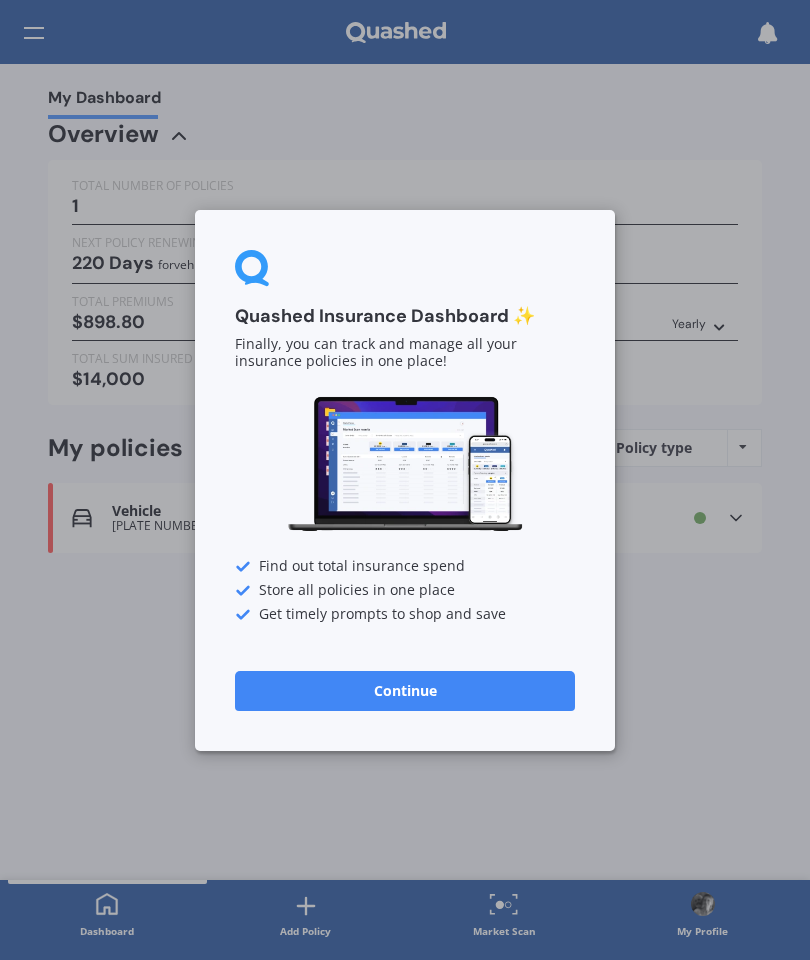click on "Continue" at bounding box center [405, 690] 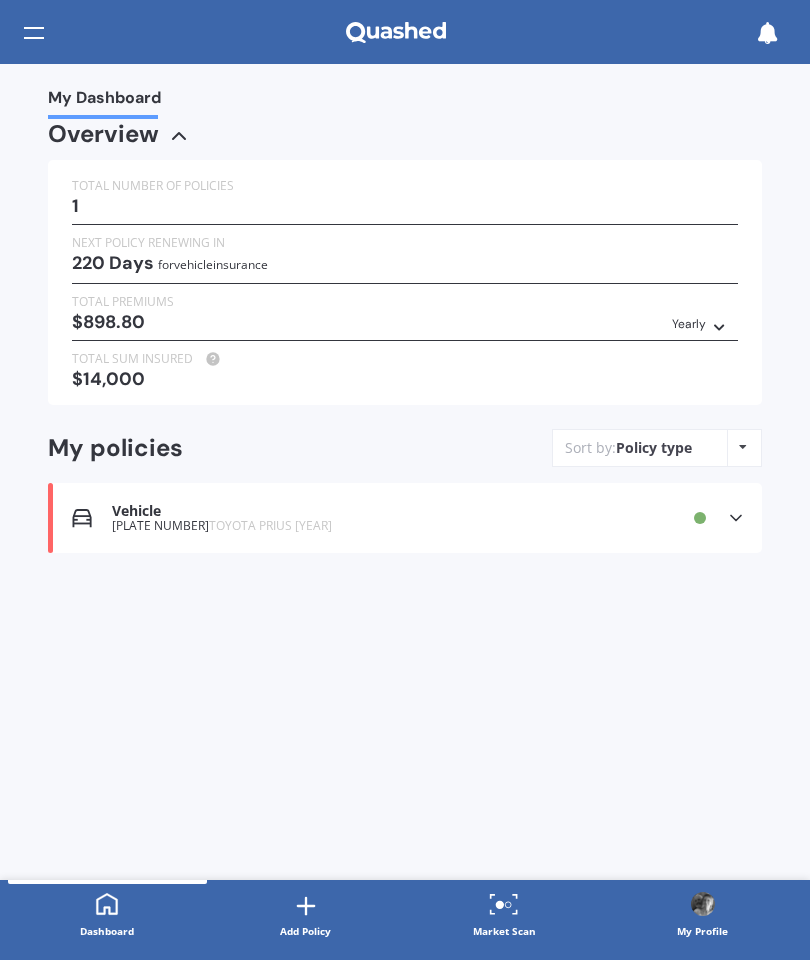 click at bounding box center (34, 33) 